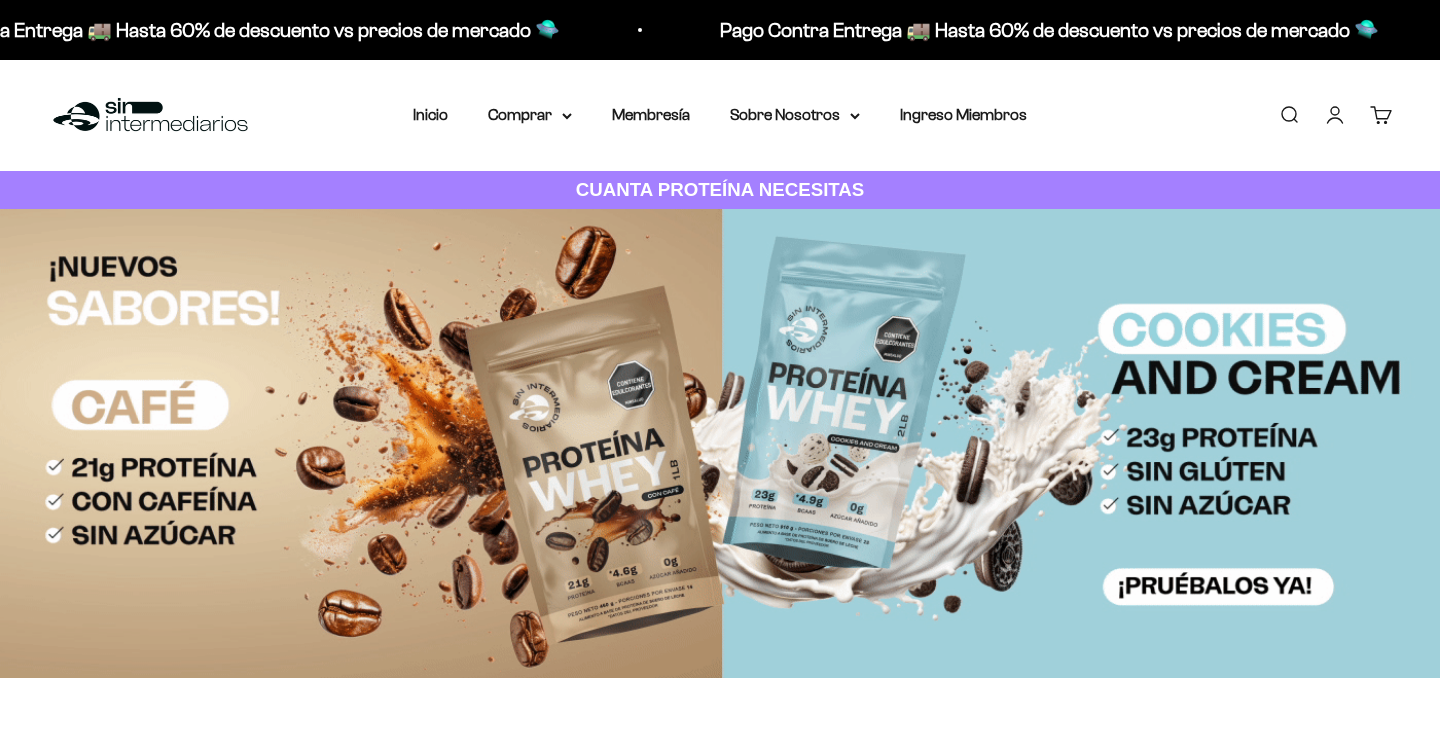scroll, scrollTop: 0, scrollLeft: 0, axis: both 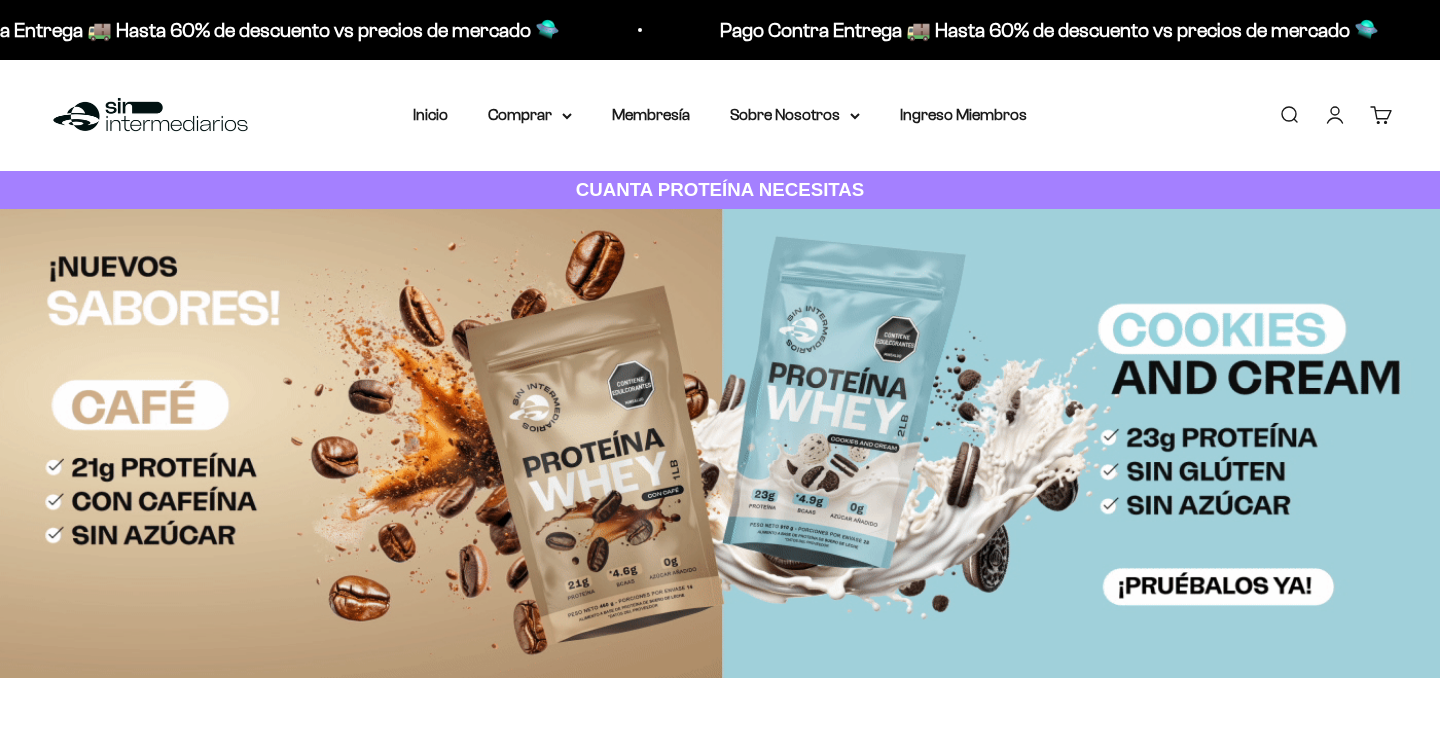 click on "Iniciar sesión" at bounding box center (1335, 115) 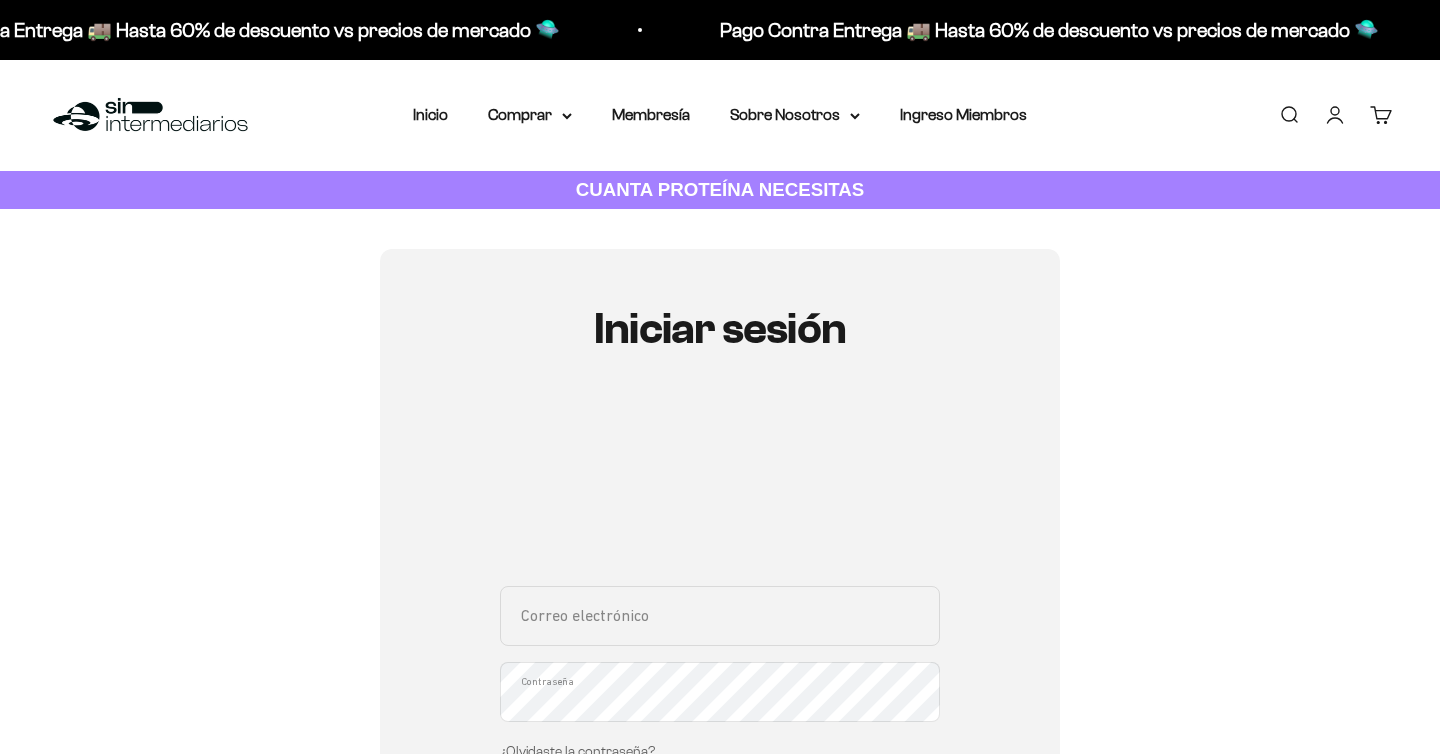 click on "Correo electrónico" at bounding box center [720, 616] 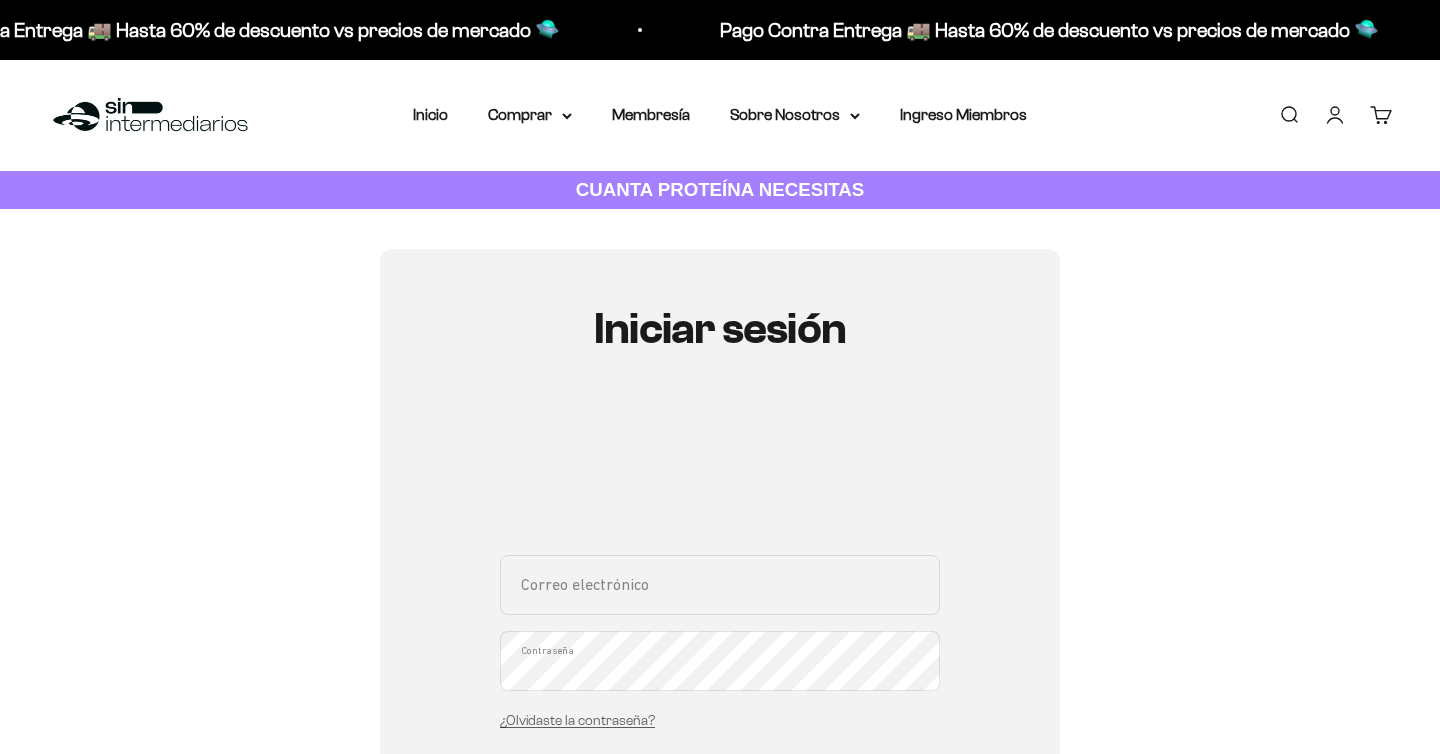type on "[EMAIL]" 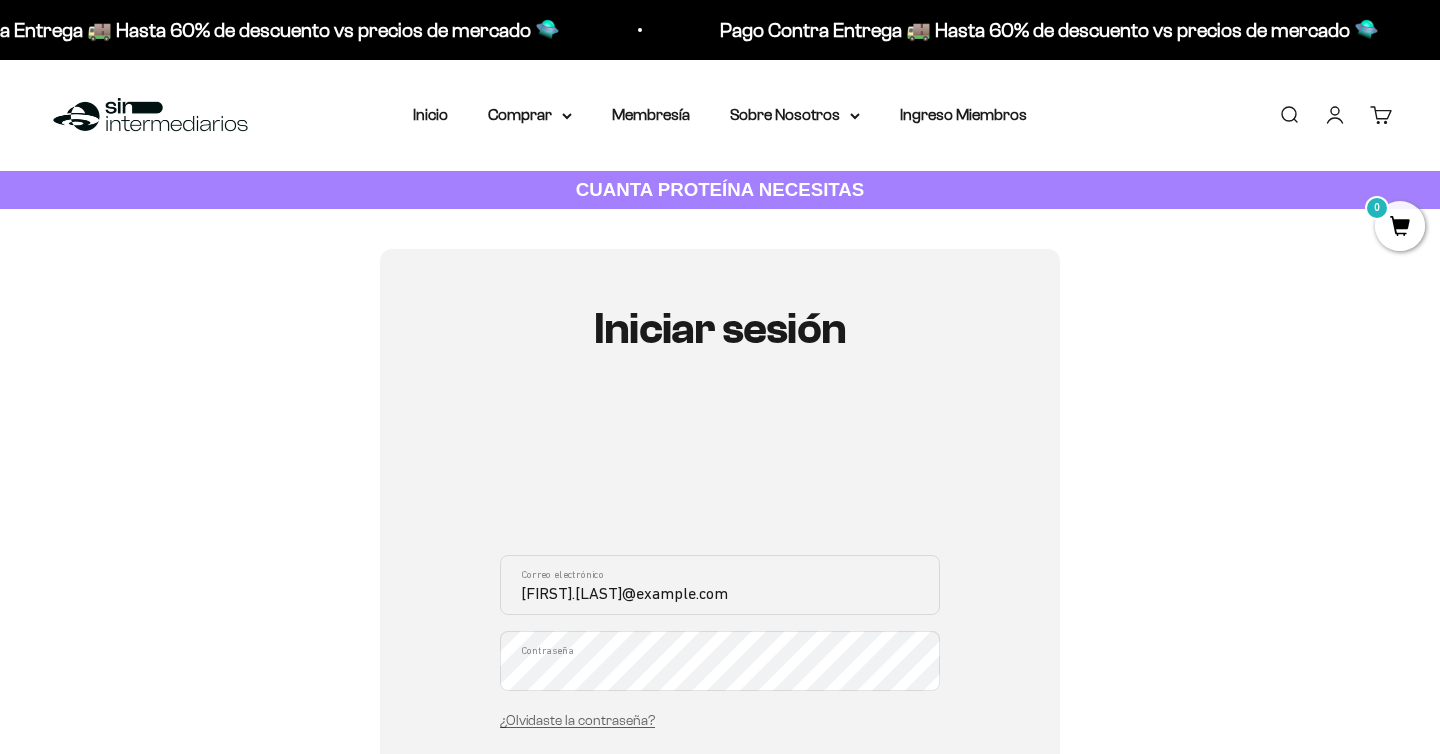 scroll, scrollTop: 175, scrollLeft: 0, axis: vertical 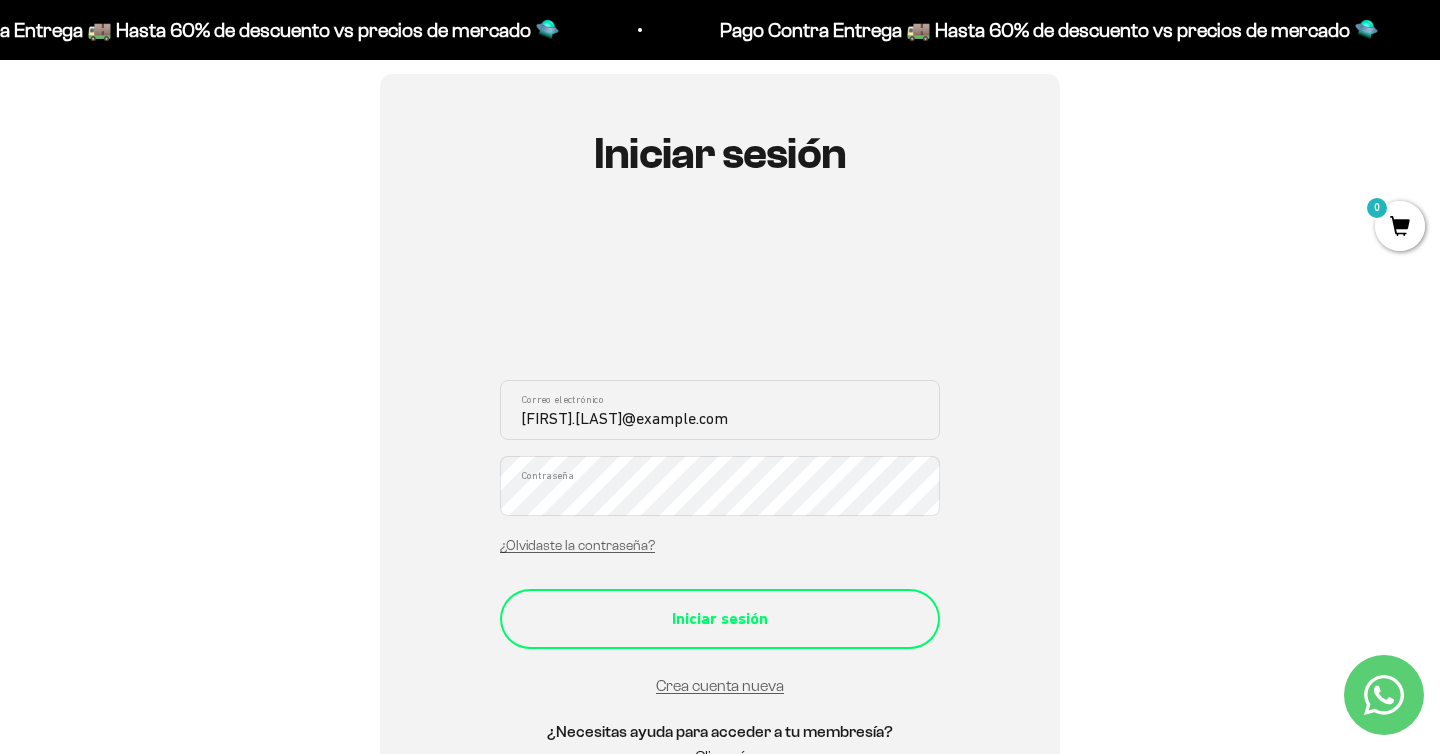 click on "Iniciar sesión" at bounding box center [720, 619] 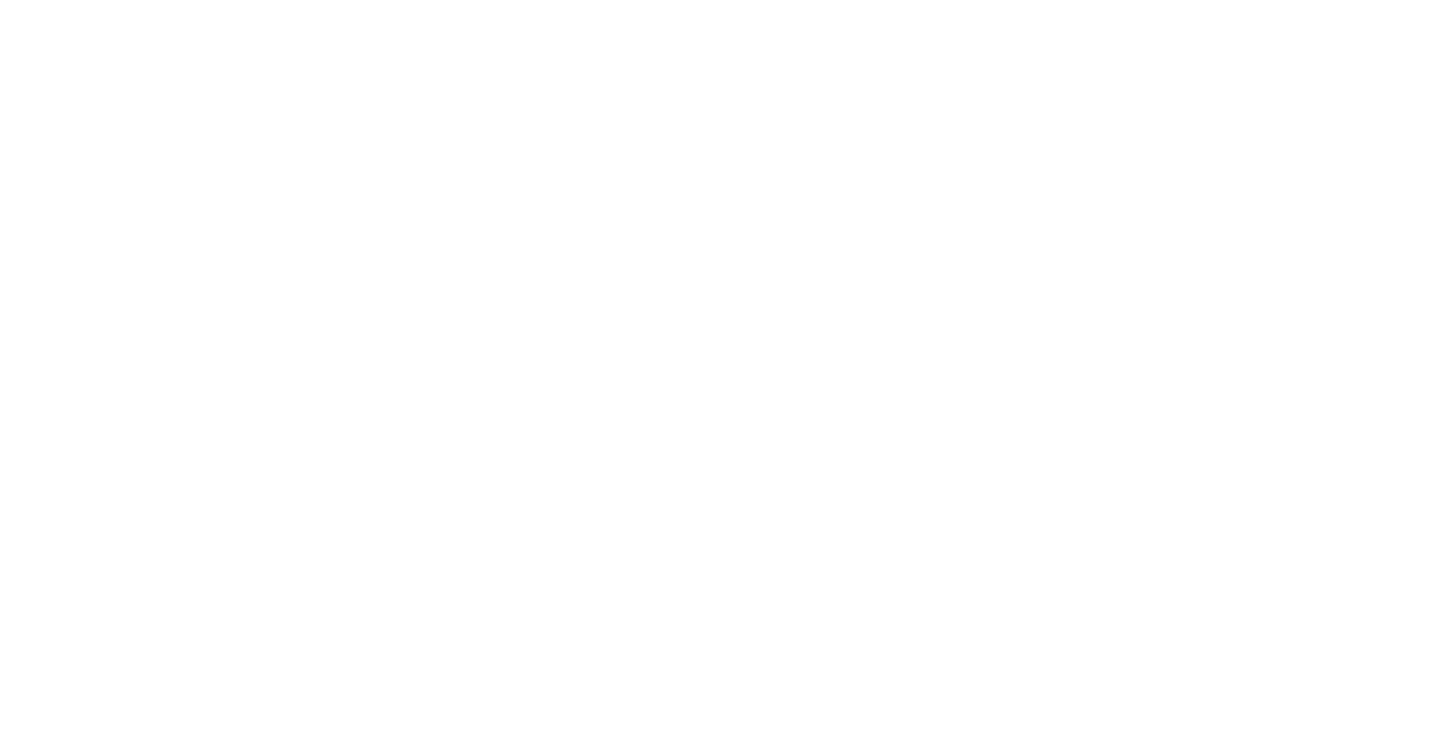 scroll, scrollTop: 0, scrollLeft: 0, axis: both 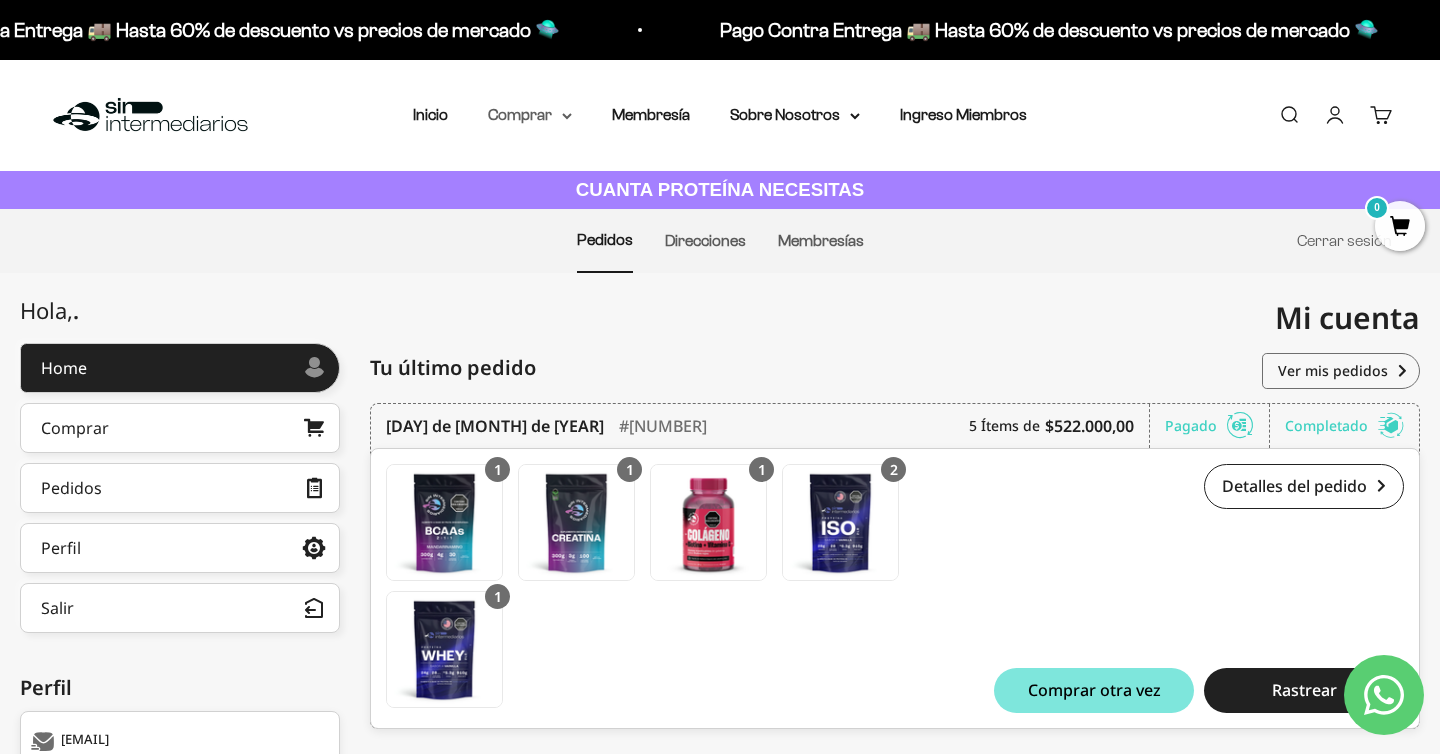 click 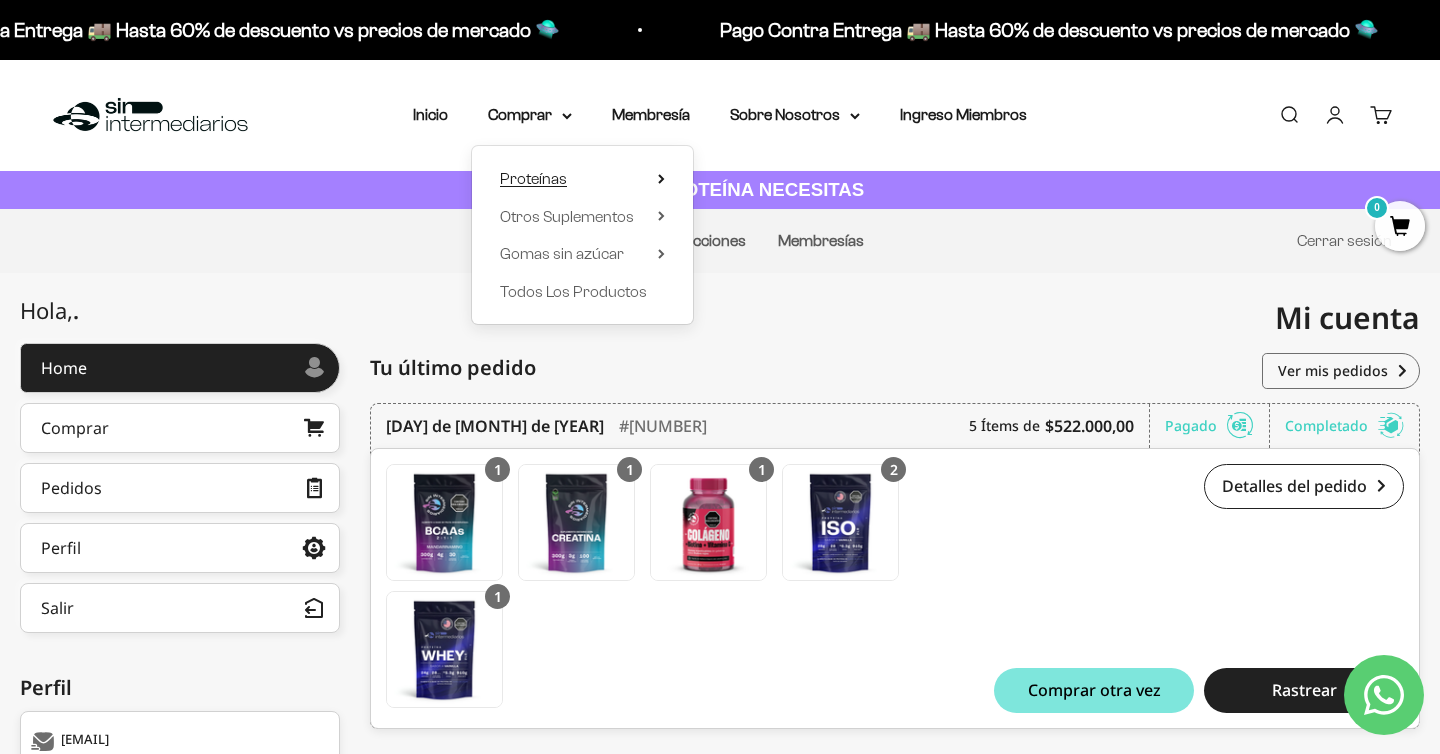 click on "Proteínas" at bounding box center (533, 178) 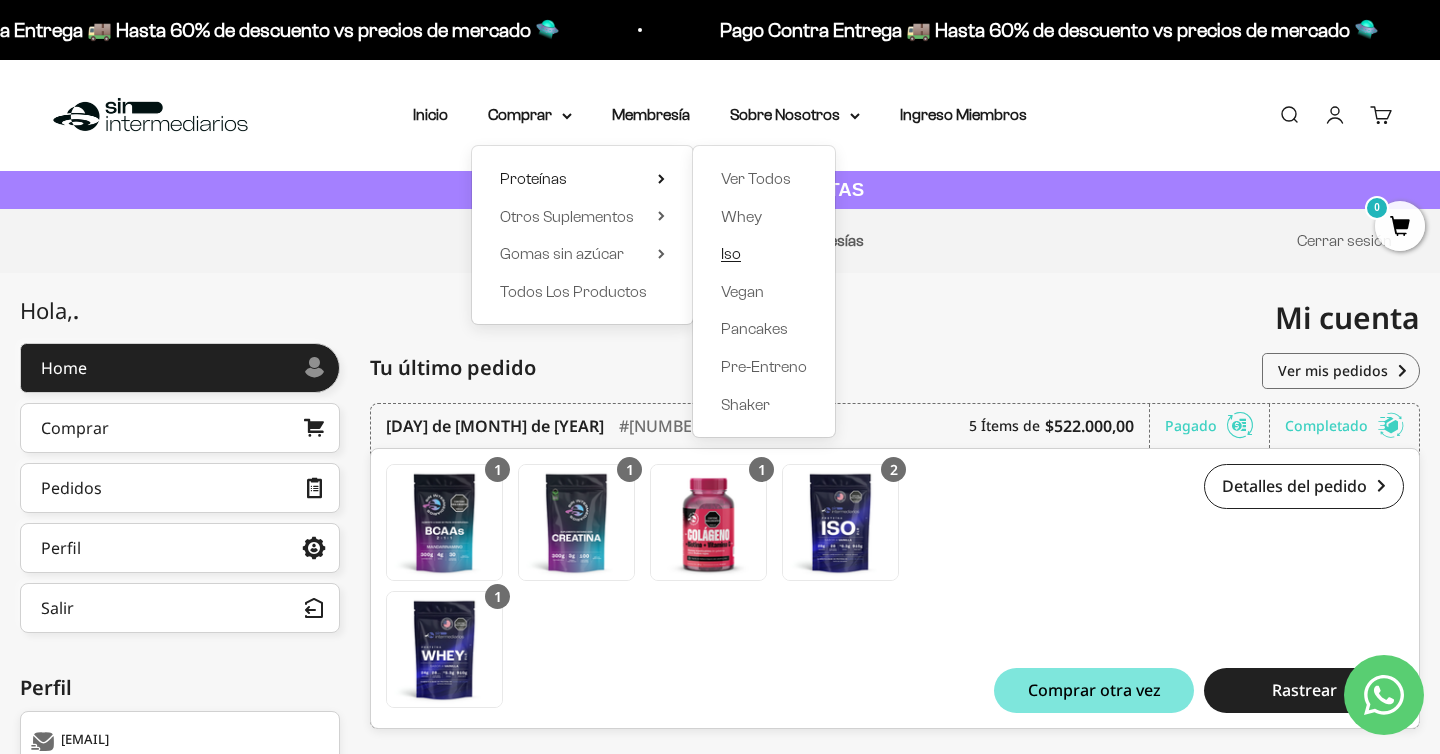 click on "Iso" at bounding box center [731, 253] 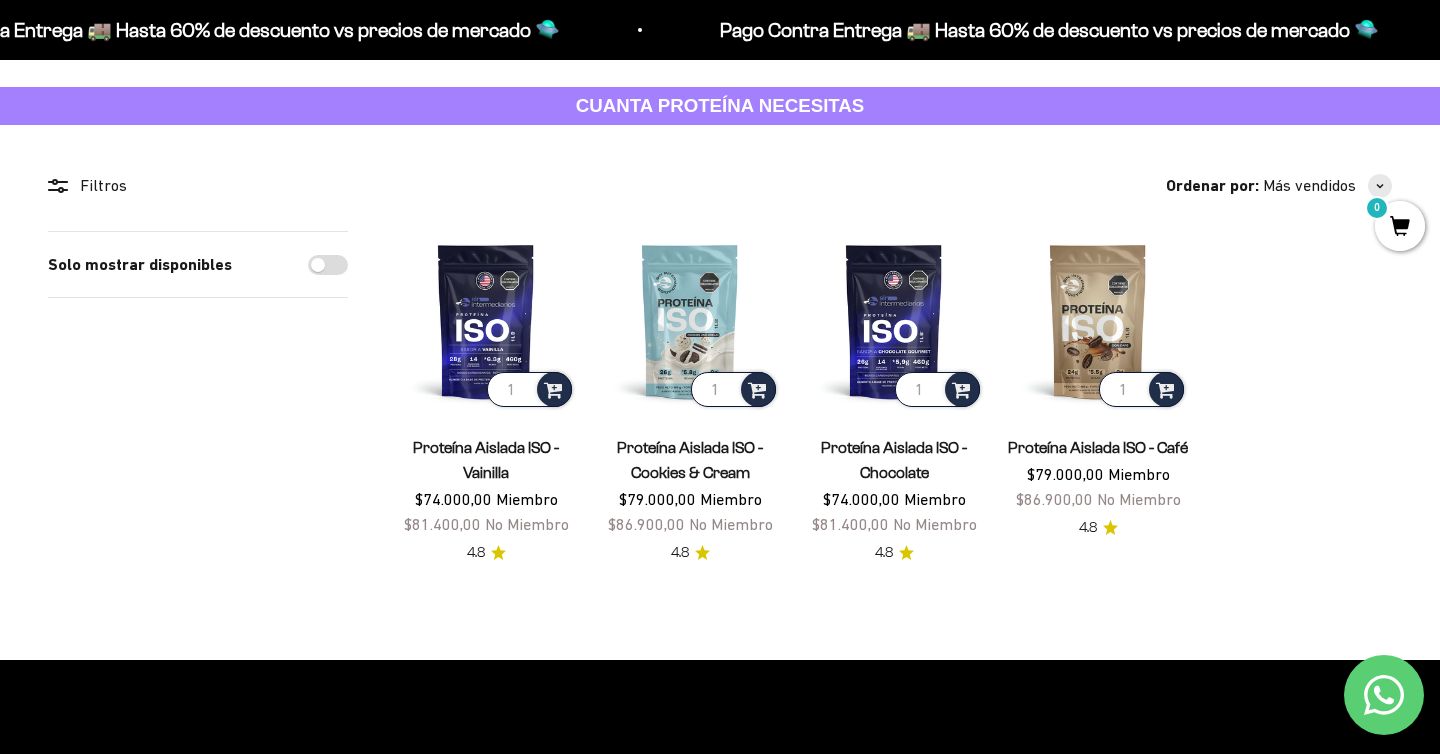 scroll, scrollTop: 85, scrollLeft: 0, axis: vertical 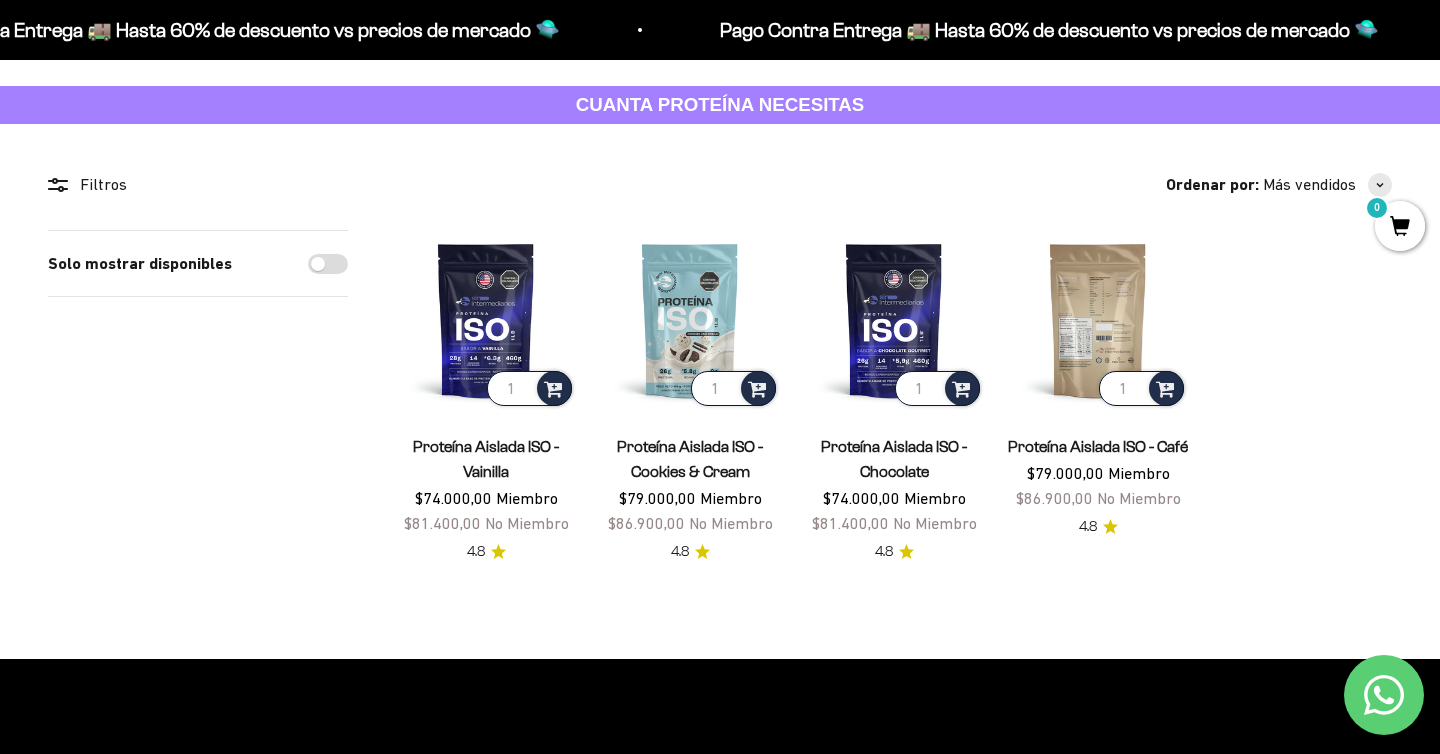 click at bounding box center (1098, 320) 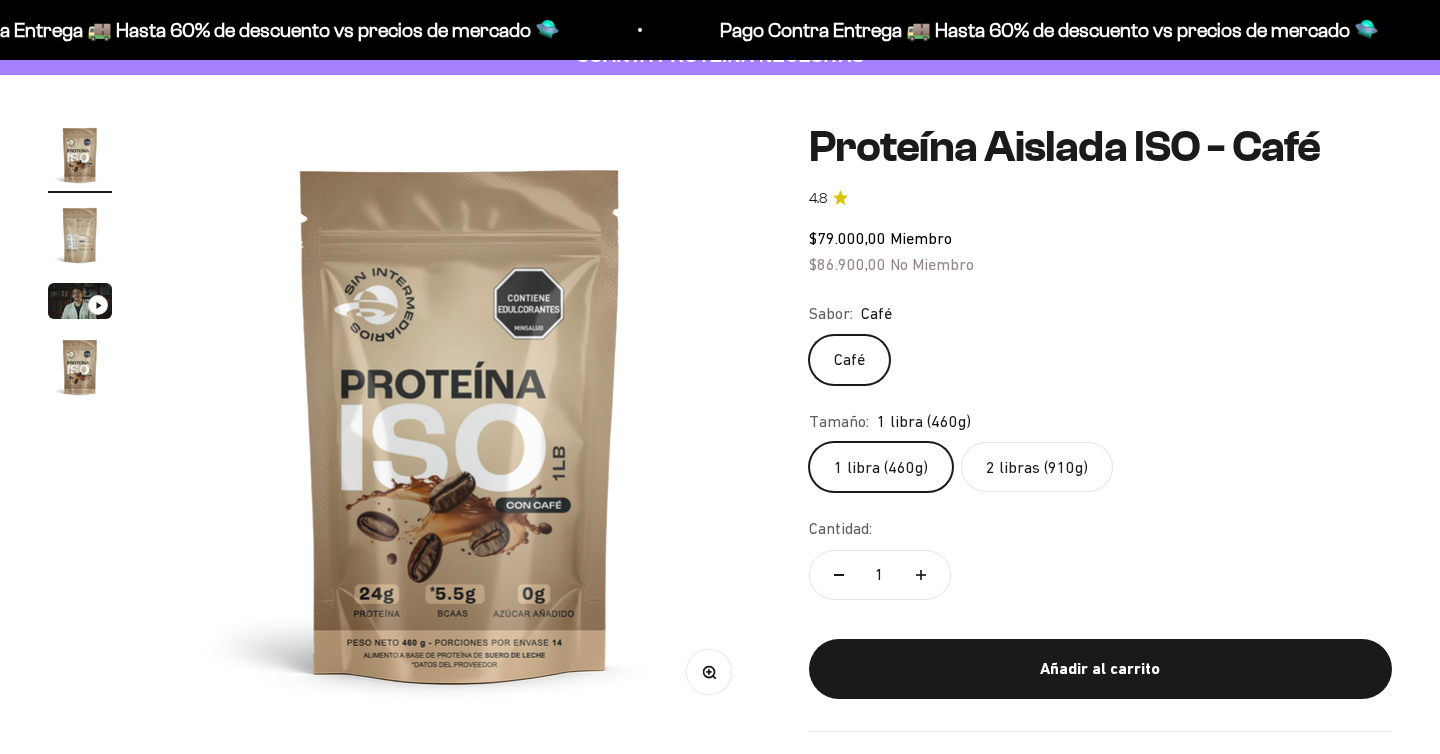 scroll, scrollTop: 138, scrollLeft: 0, axis: vertical 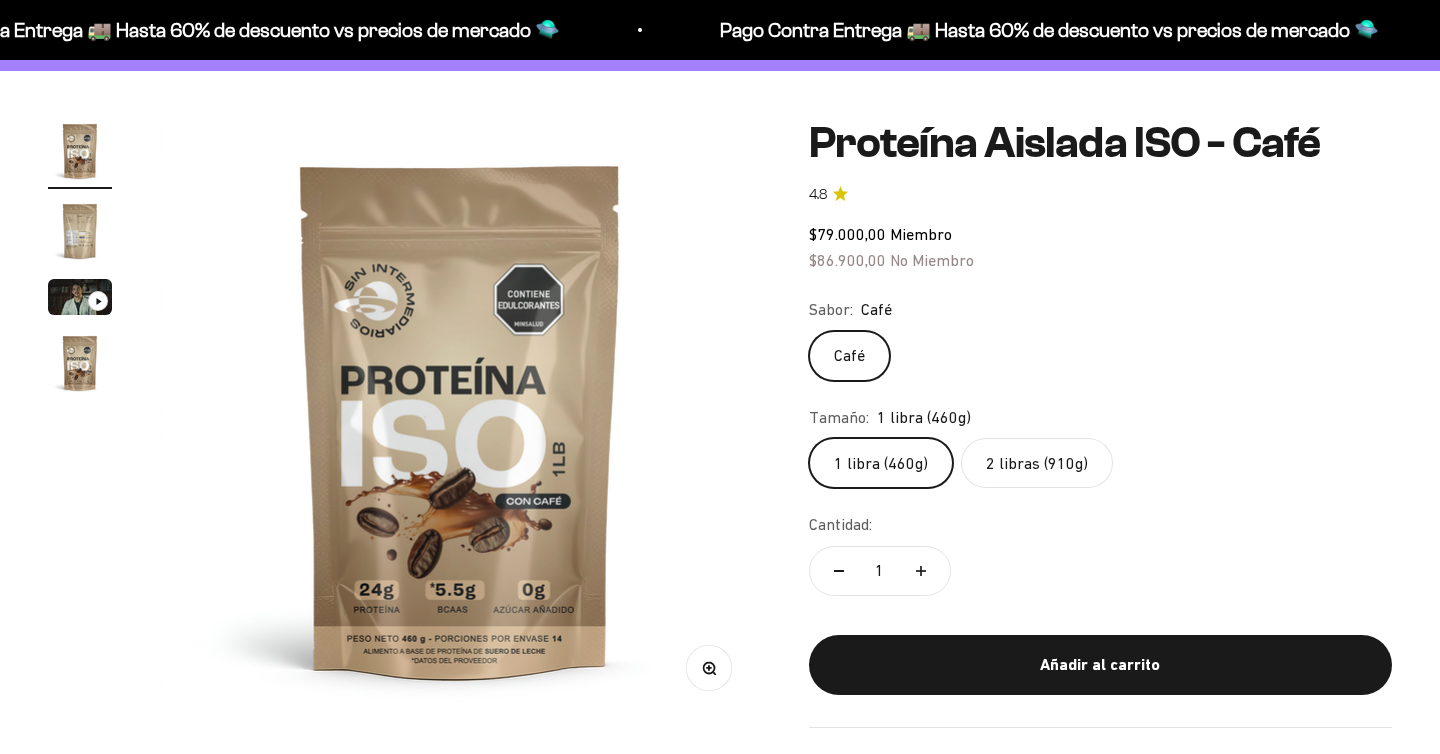 click 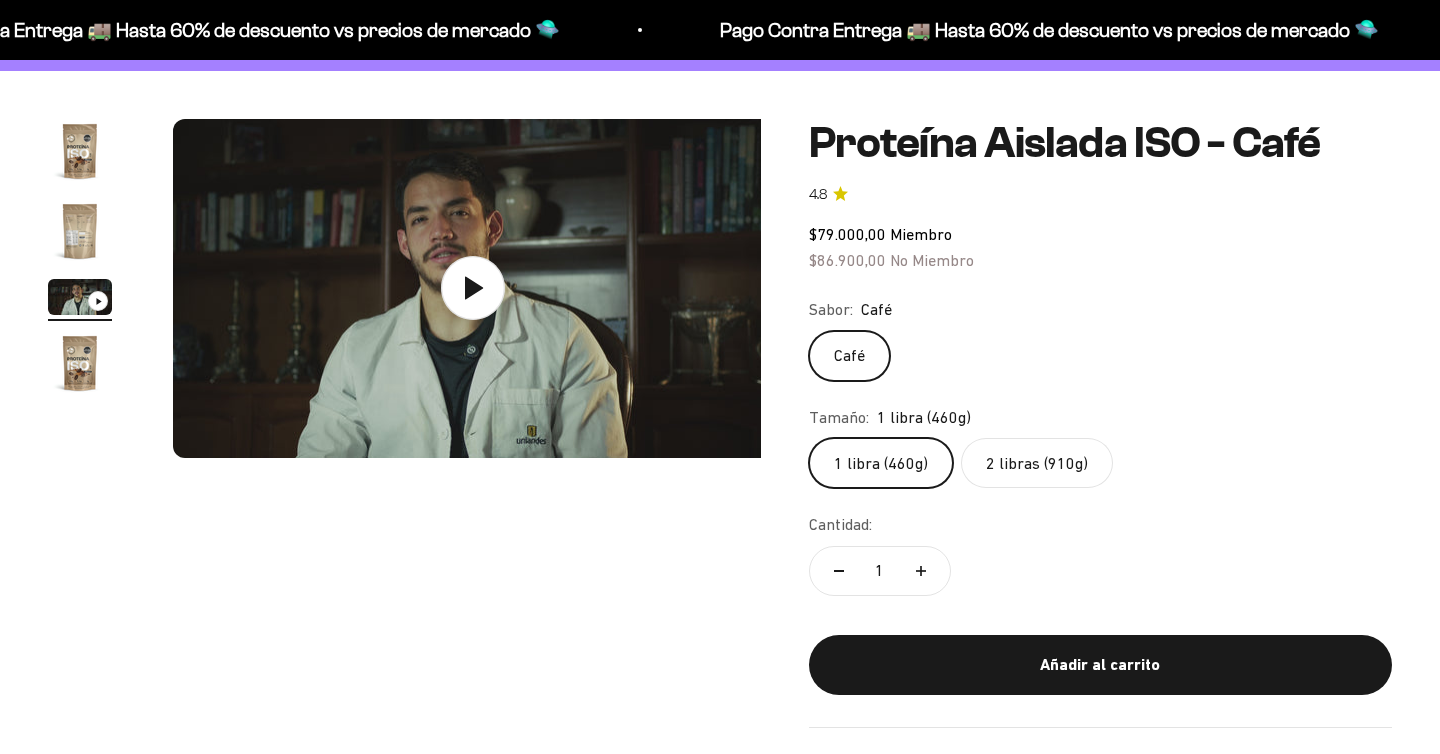 scroll, scrollTop: 0, scrollLeft: 1249, axis: horizontal 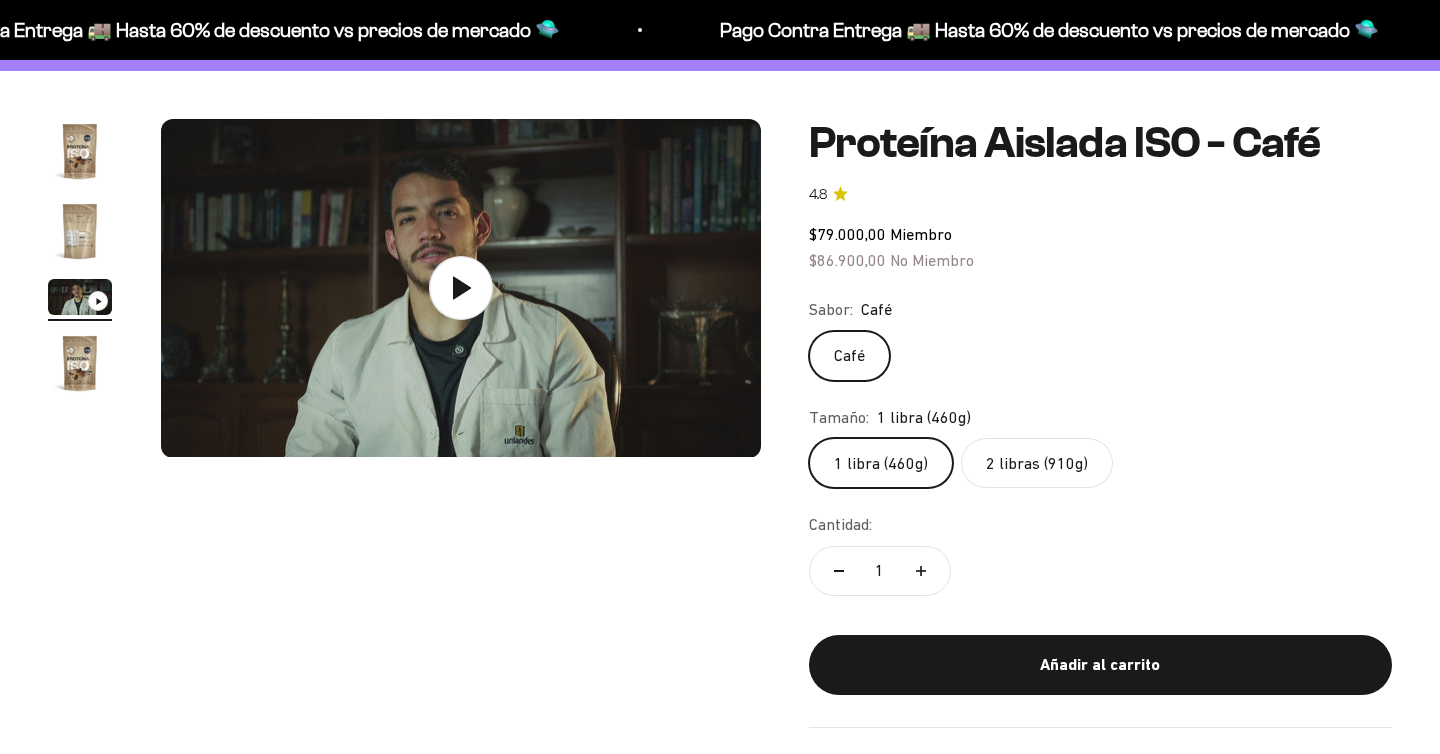 click 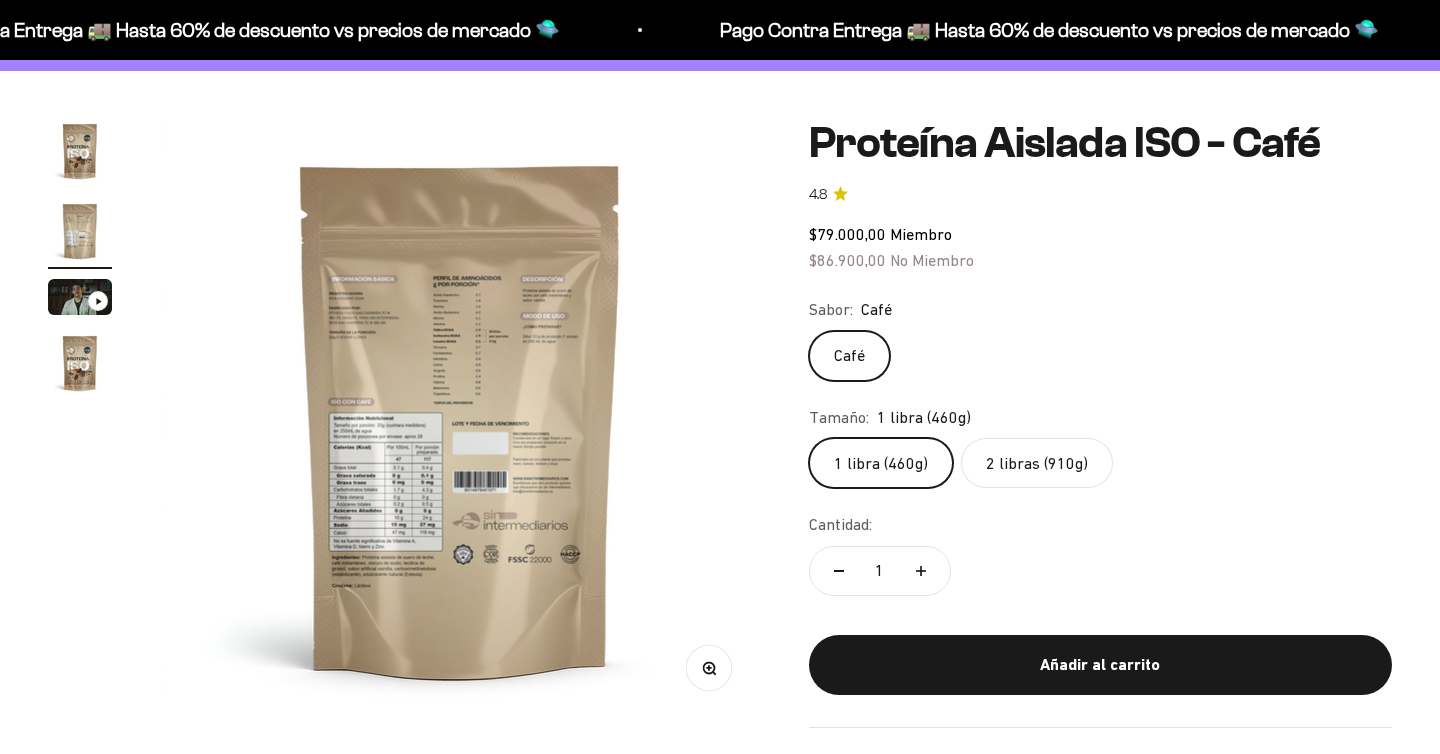 click at bounding box center [80, 363] 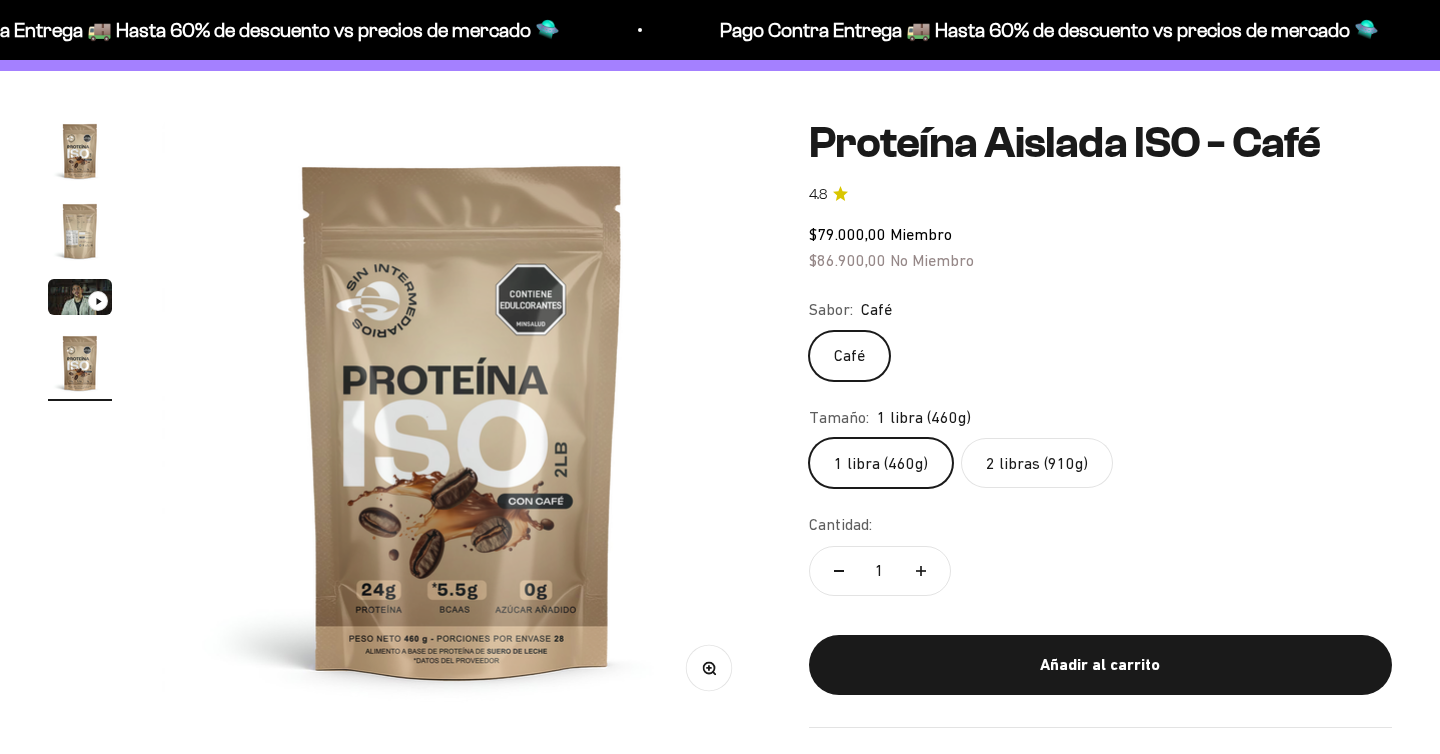 scroll, scrollTop: 0, scrollLeft: 1874, axis: horizontal 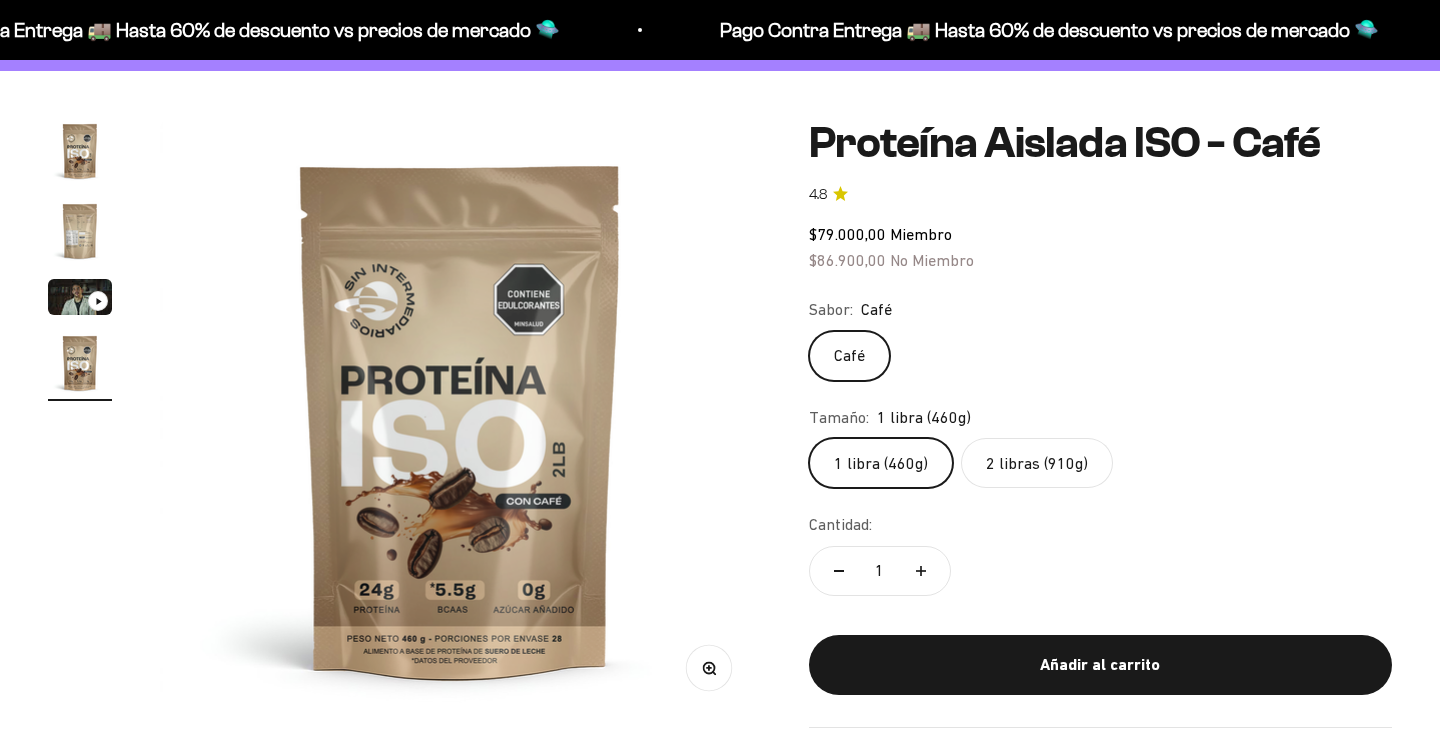 click on "Zoom
Ir al artículo 1
Ir al artículo 2
Ir al artículo 3
Ir al artículo 4" at bounding box center (404, 419) 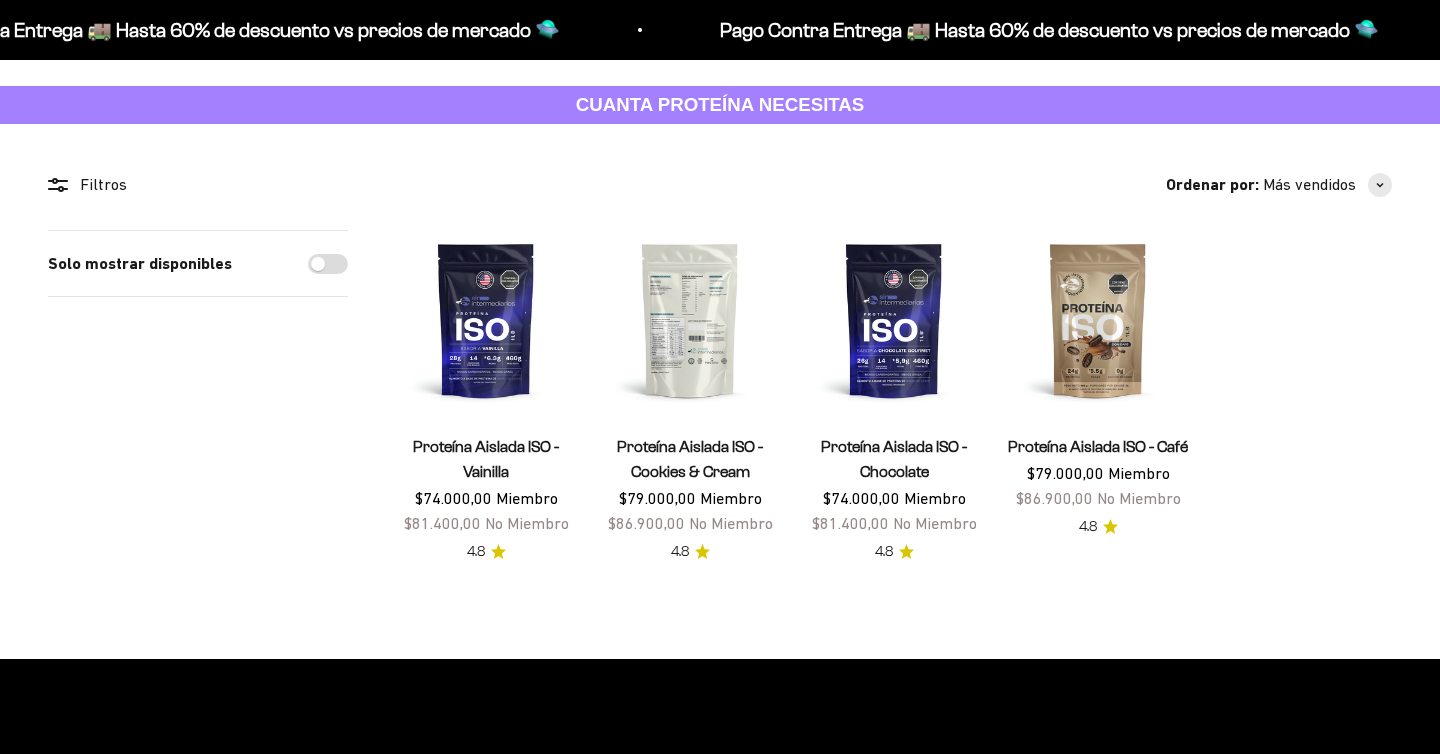 click at bounding box center (690, 320) 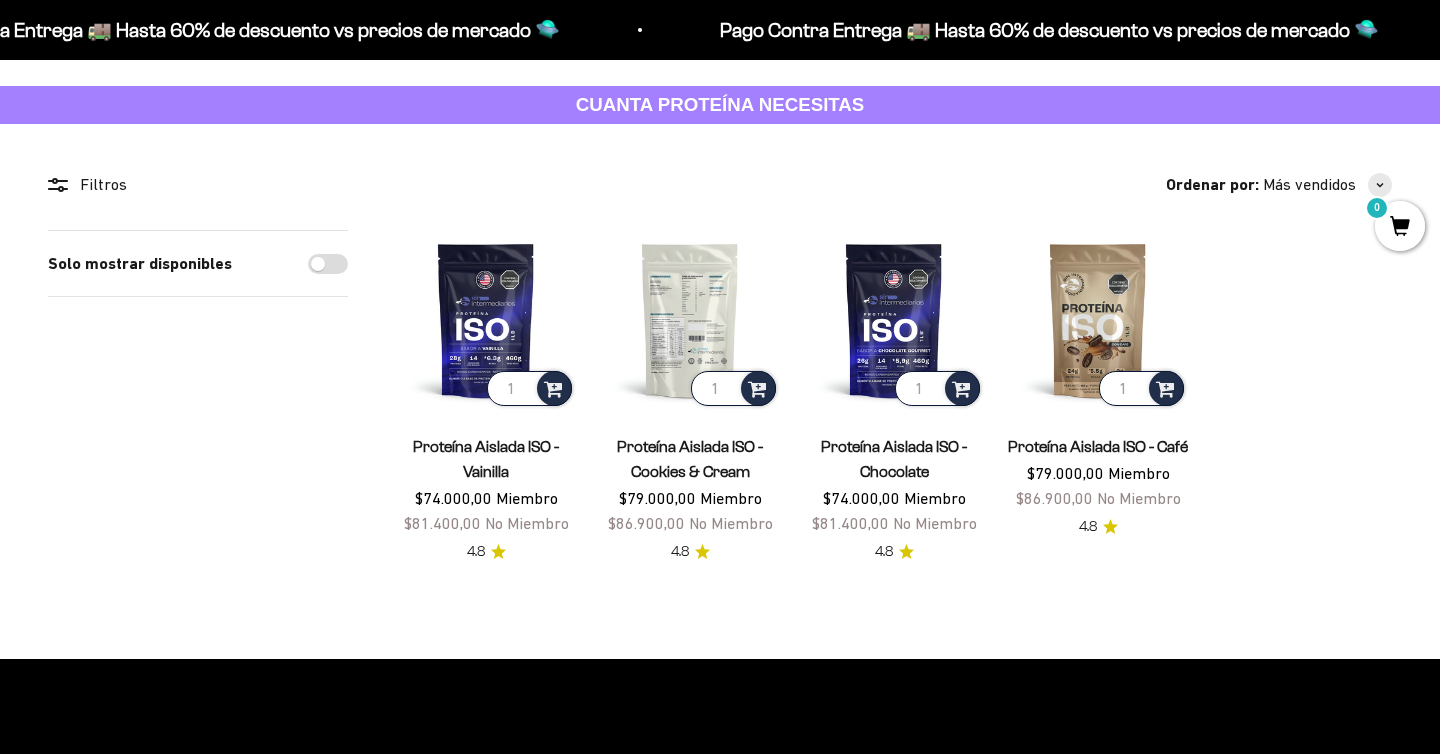 scroll, scrollTop: 85, scrollLeft: 0, axis: vertical 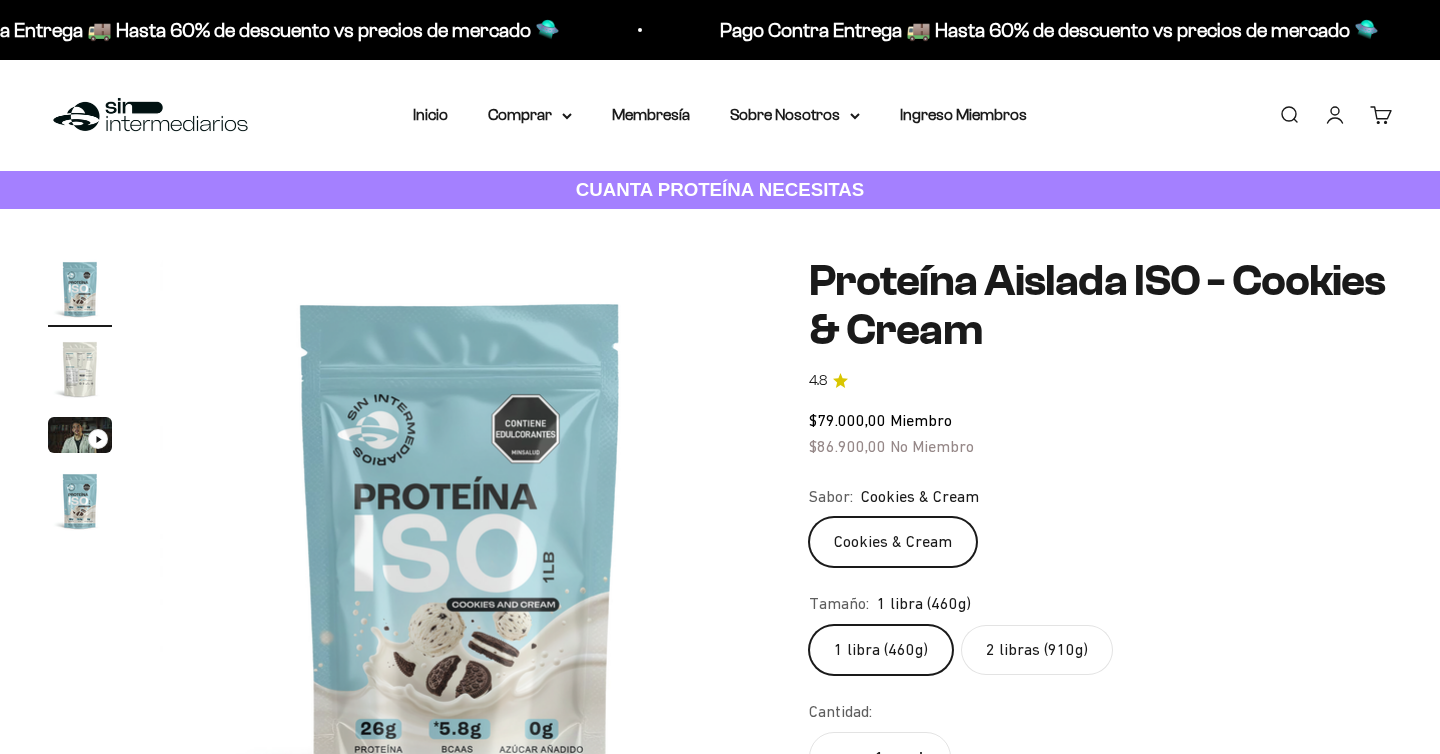 click at bounding box center (80, 369) 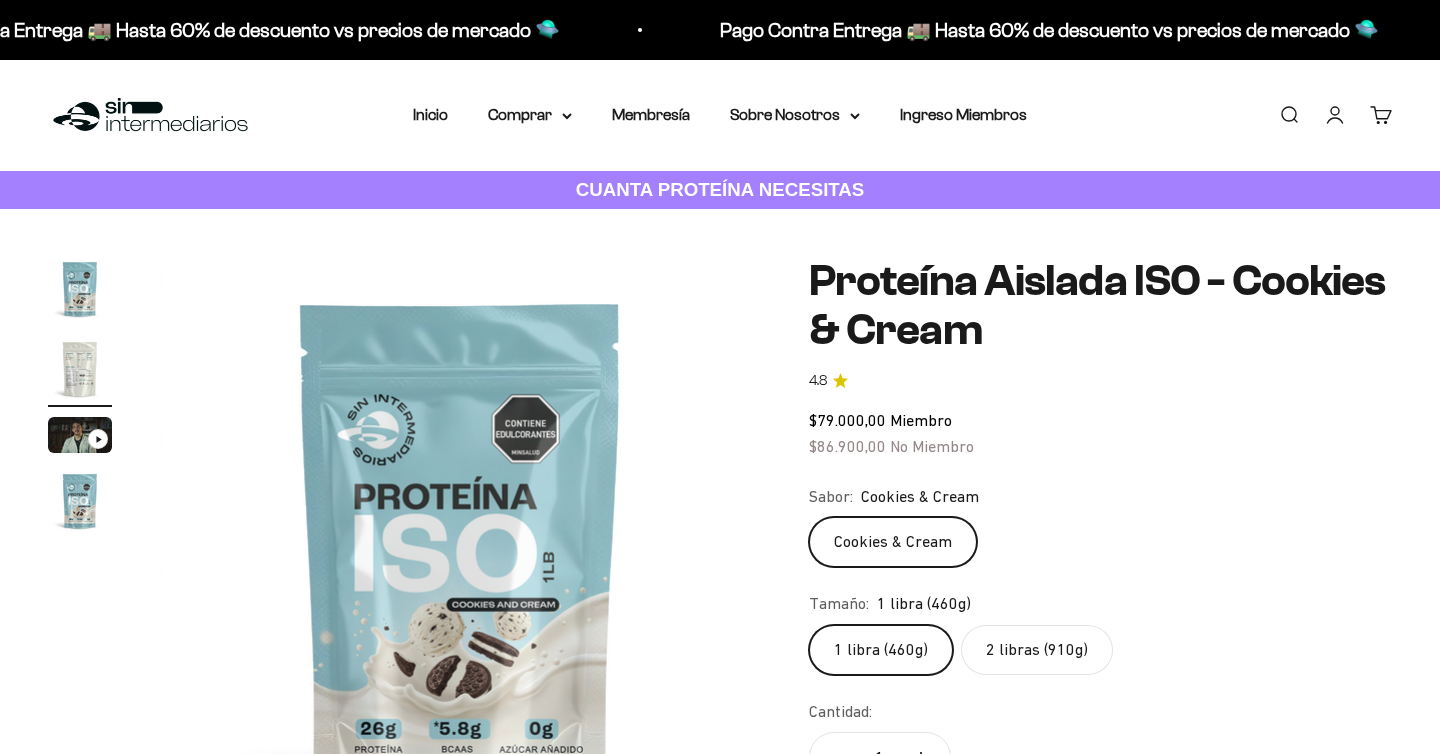 scroll, scrollTop: 0, scrollLeft: 625, axis: horizontal 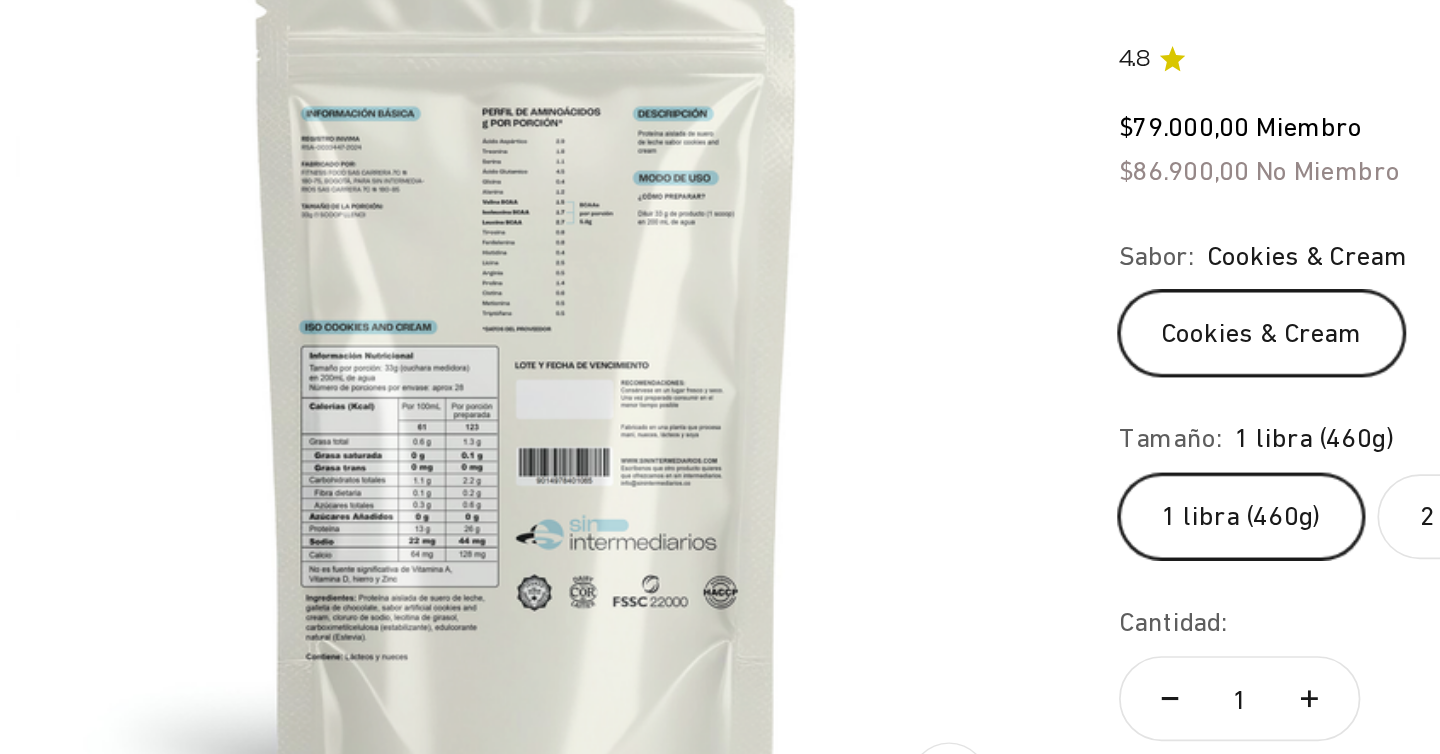 click at bounding box center [460, 467] 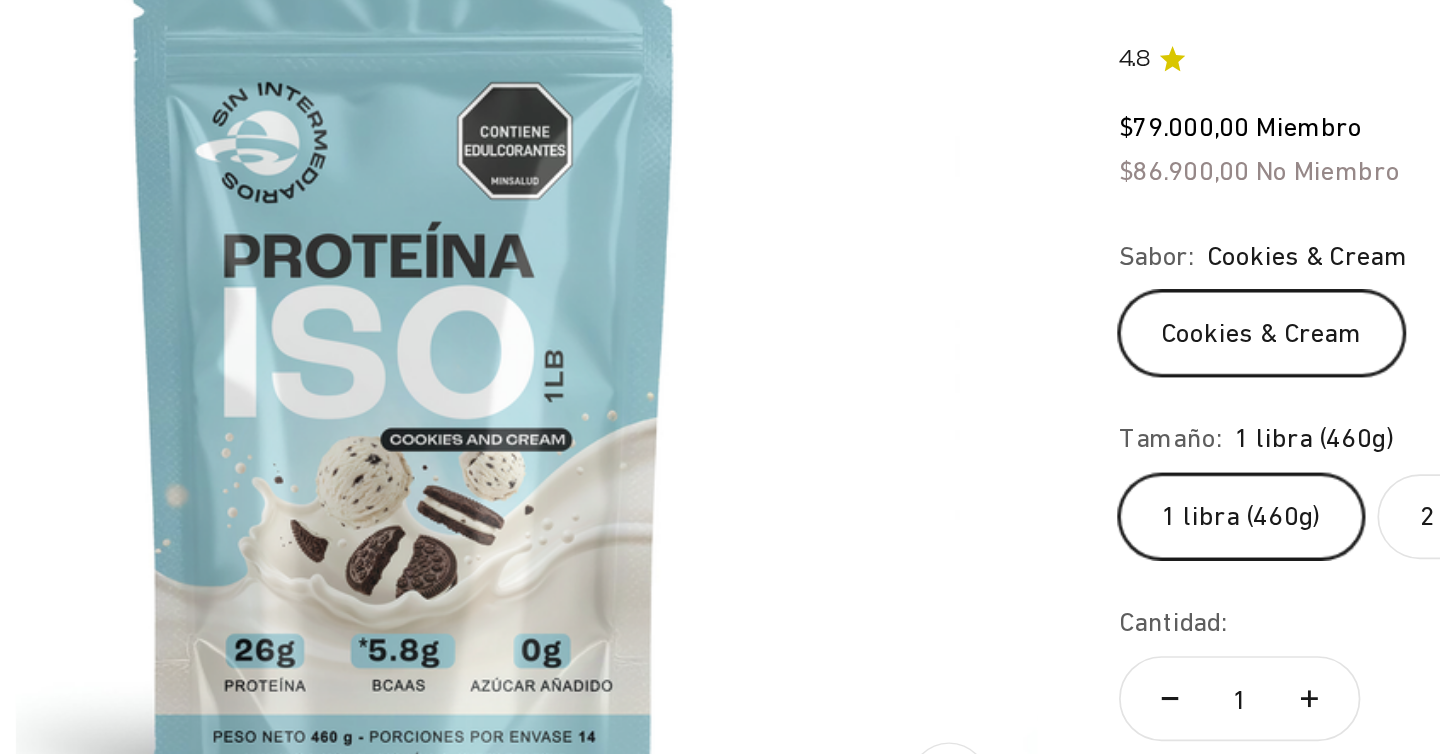 scroll, scrollTop: 0, scrollLeft: 0, axis: both 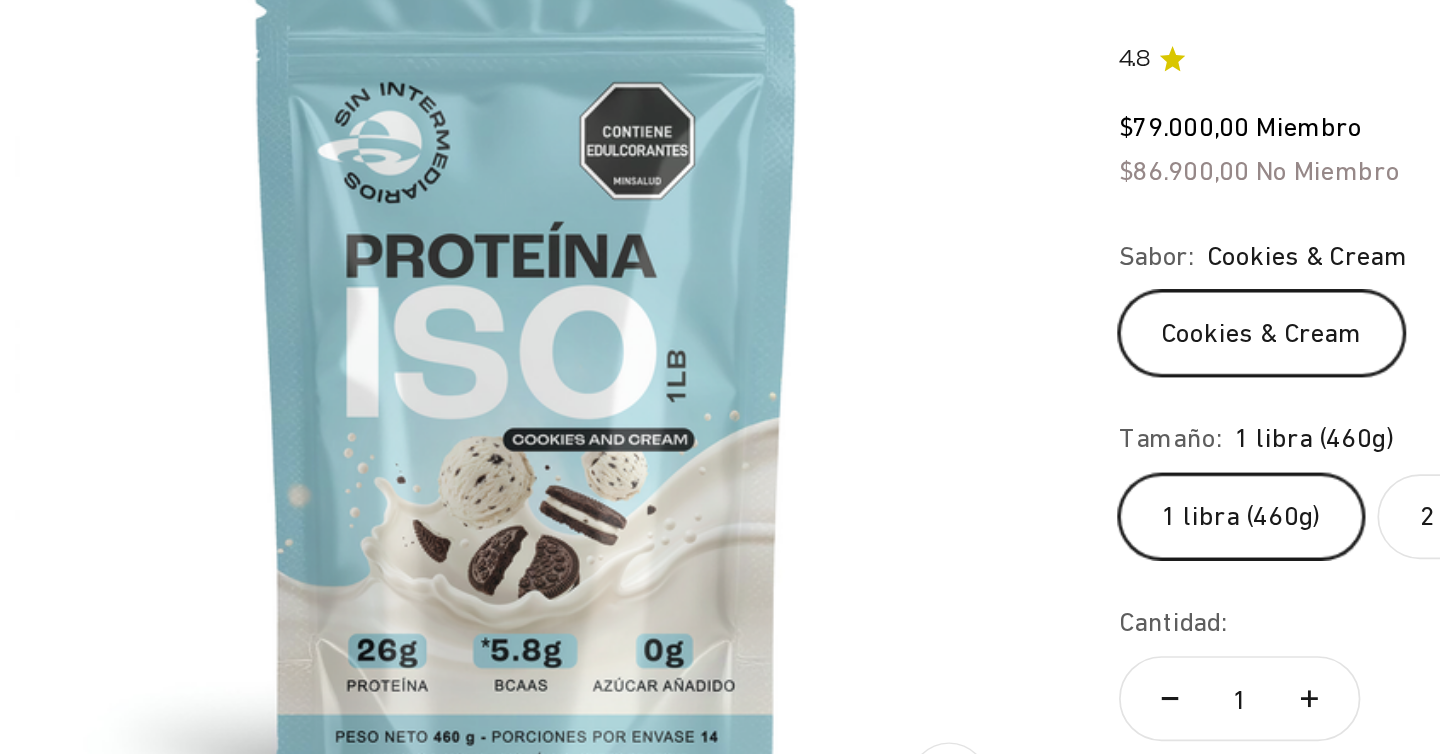 click at bounding box center [460, 467] 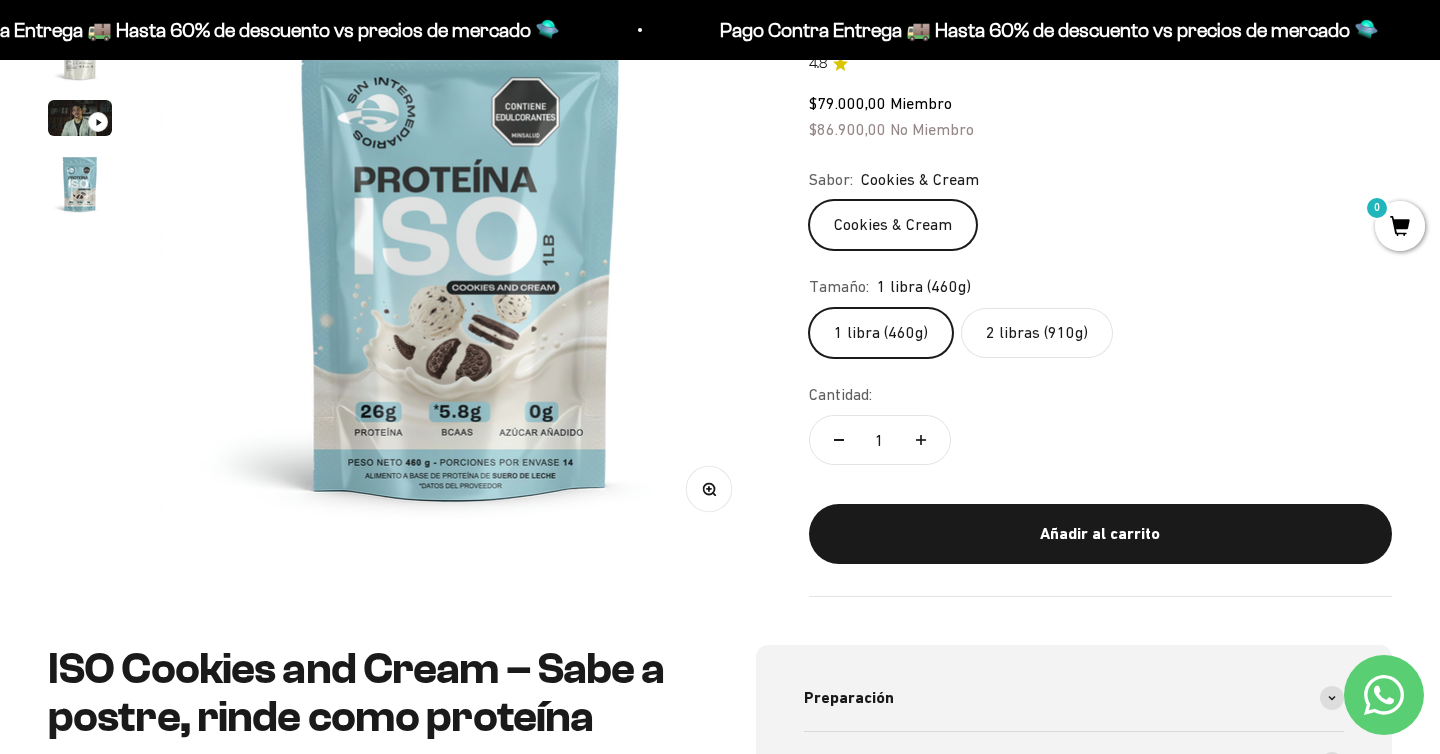 scroll, scrollTop: 306, scrollLeft: 0, axis: vertical 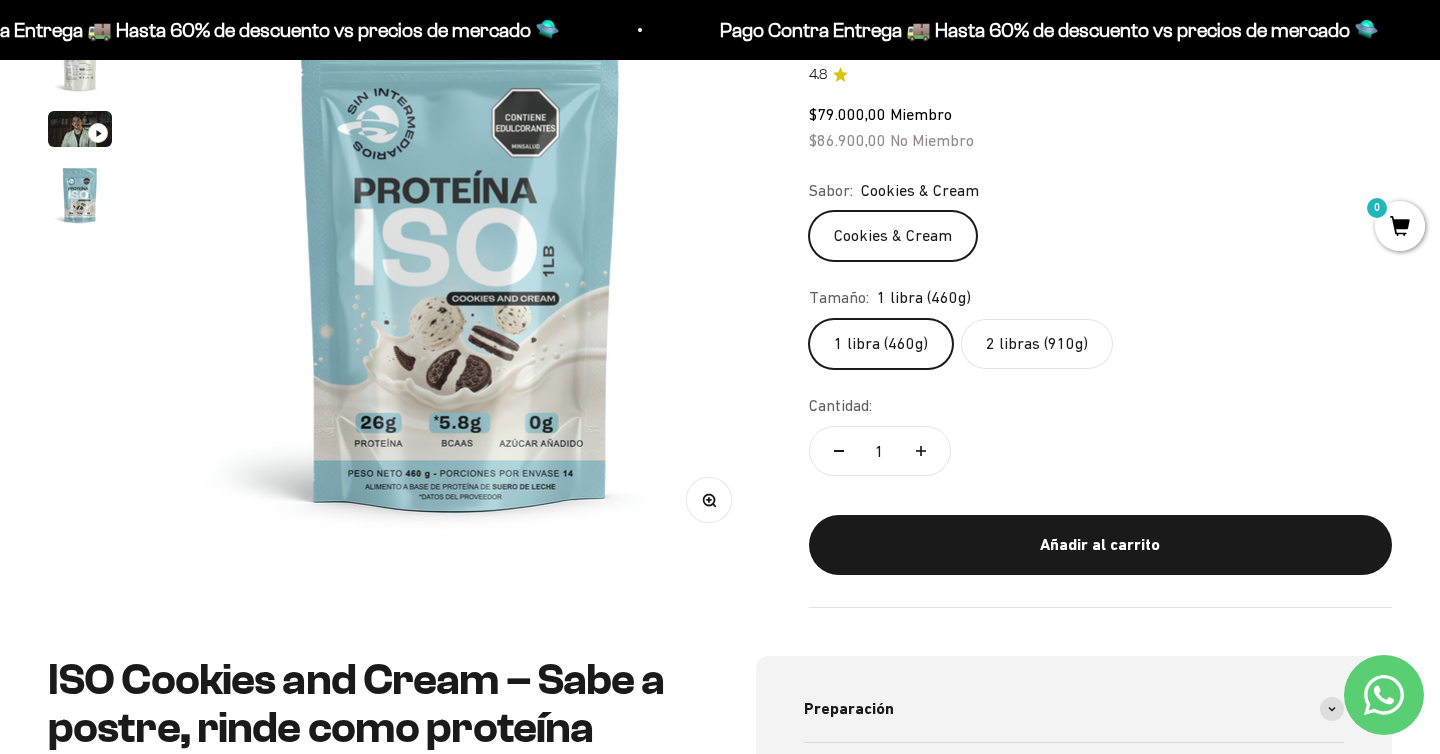 click at bounding box center [80, 195] 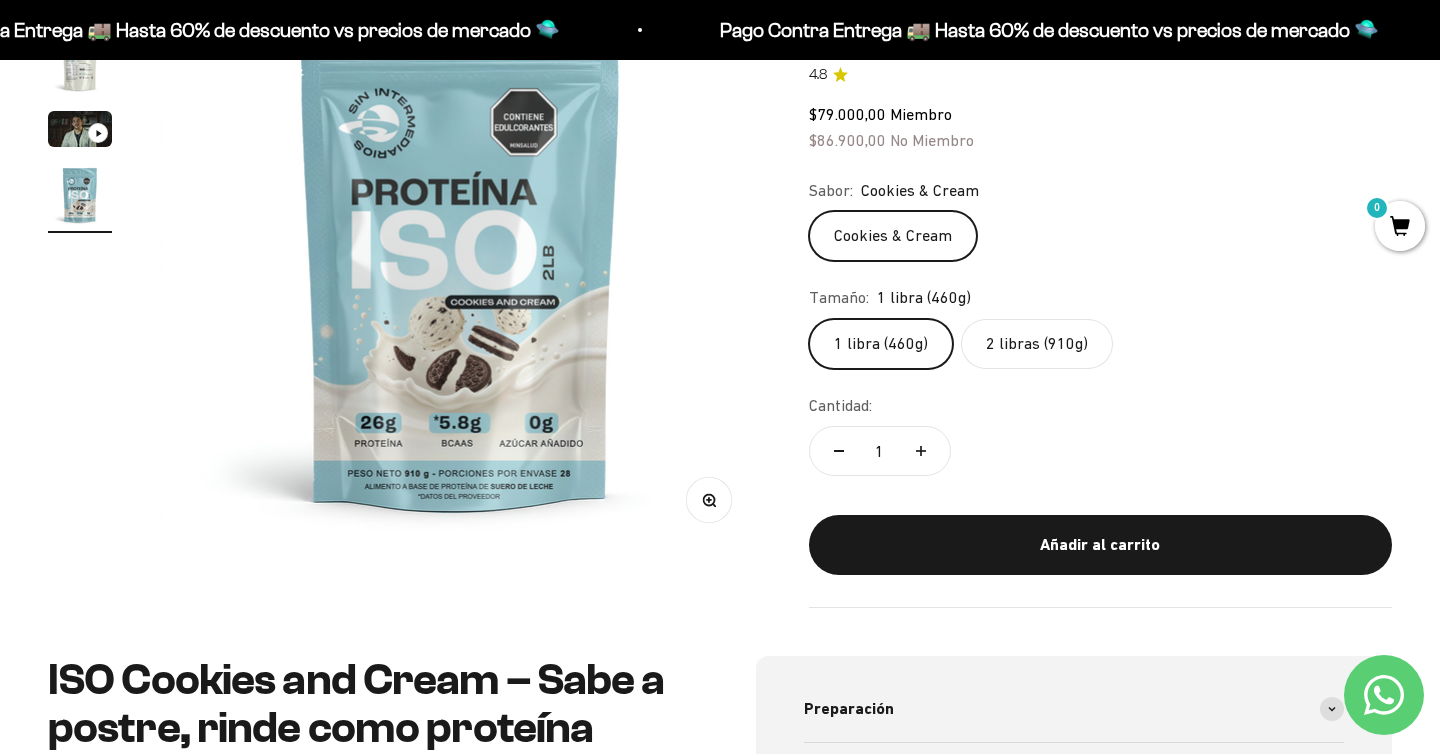 click at bounding box center [80, 63] 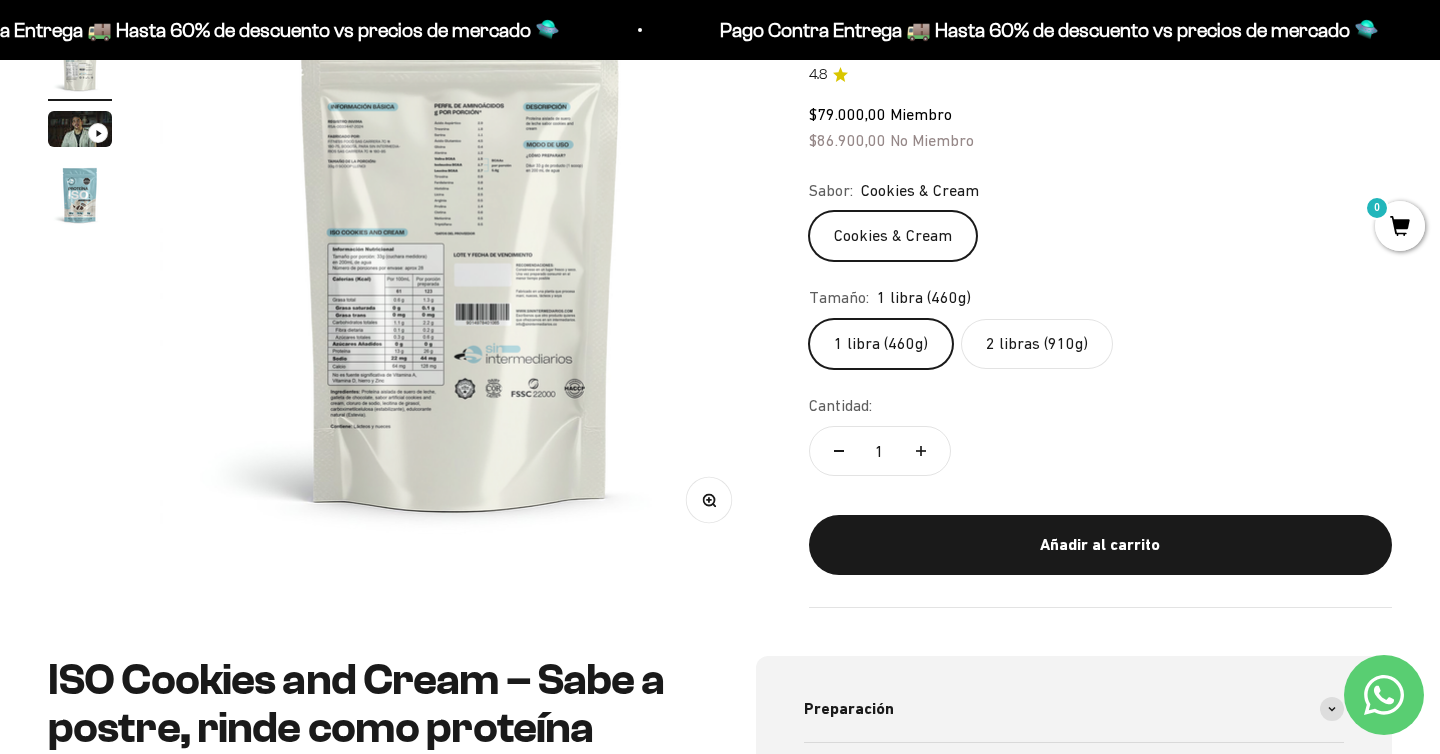 click at bounding box center (460, 251) 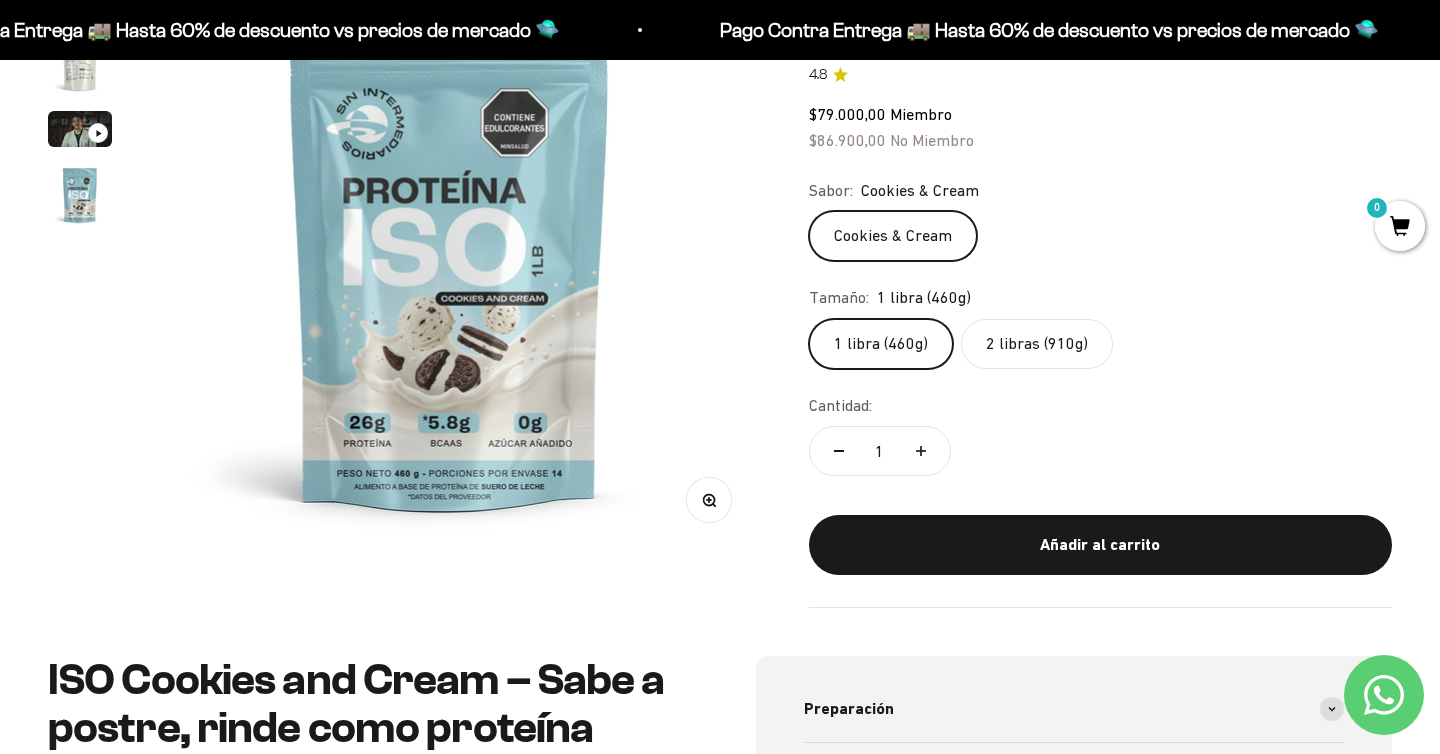 scroll, scrollTop: 0, scrollLeft: 0, axis: both 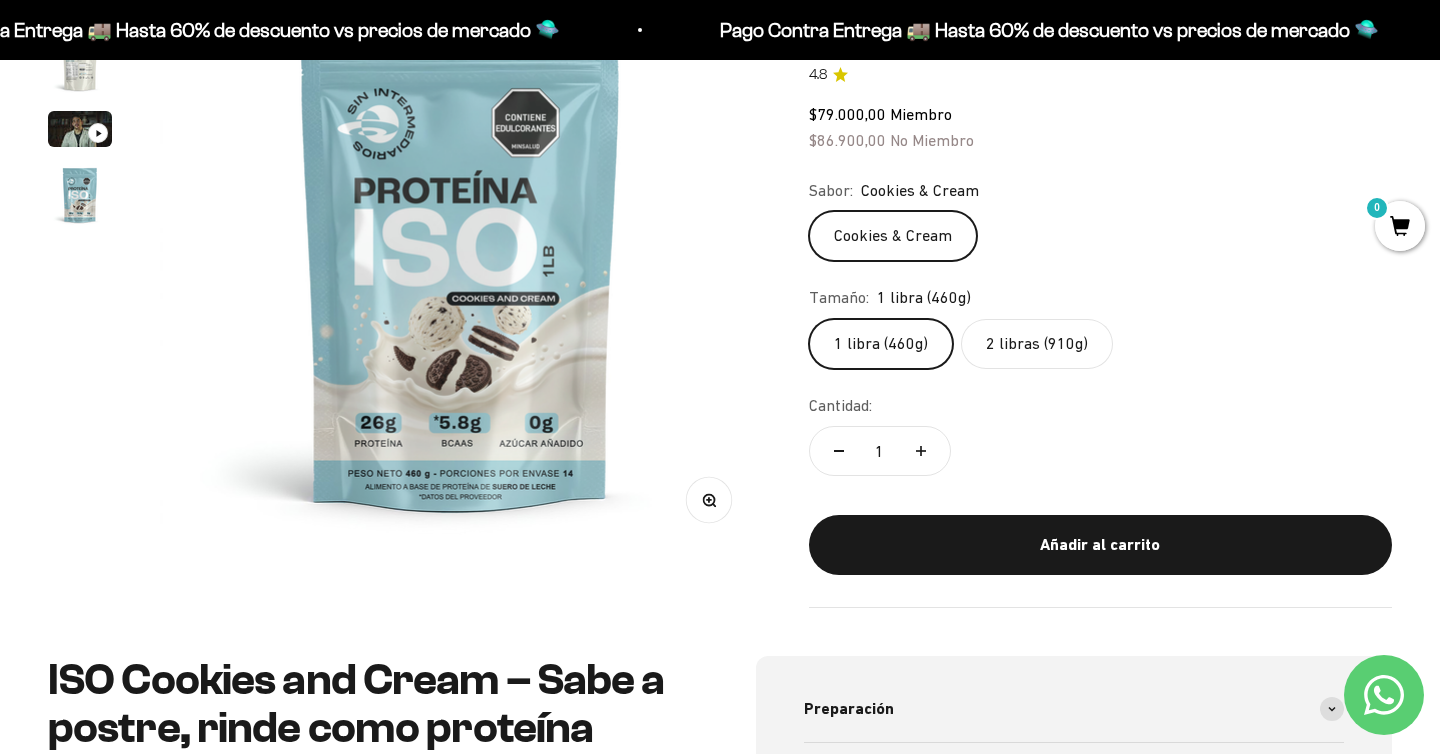click at bounding box center [80, 63] 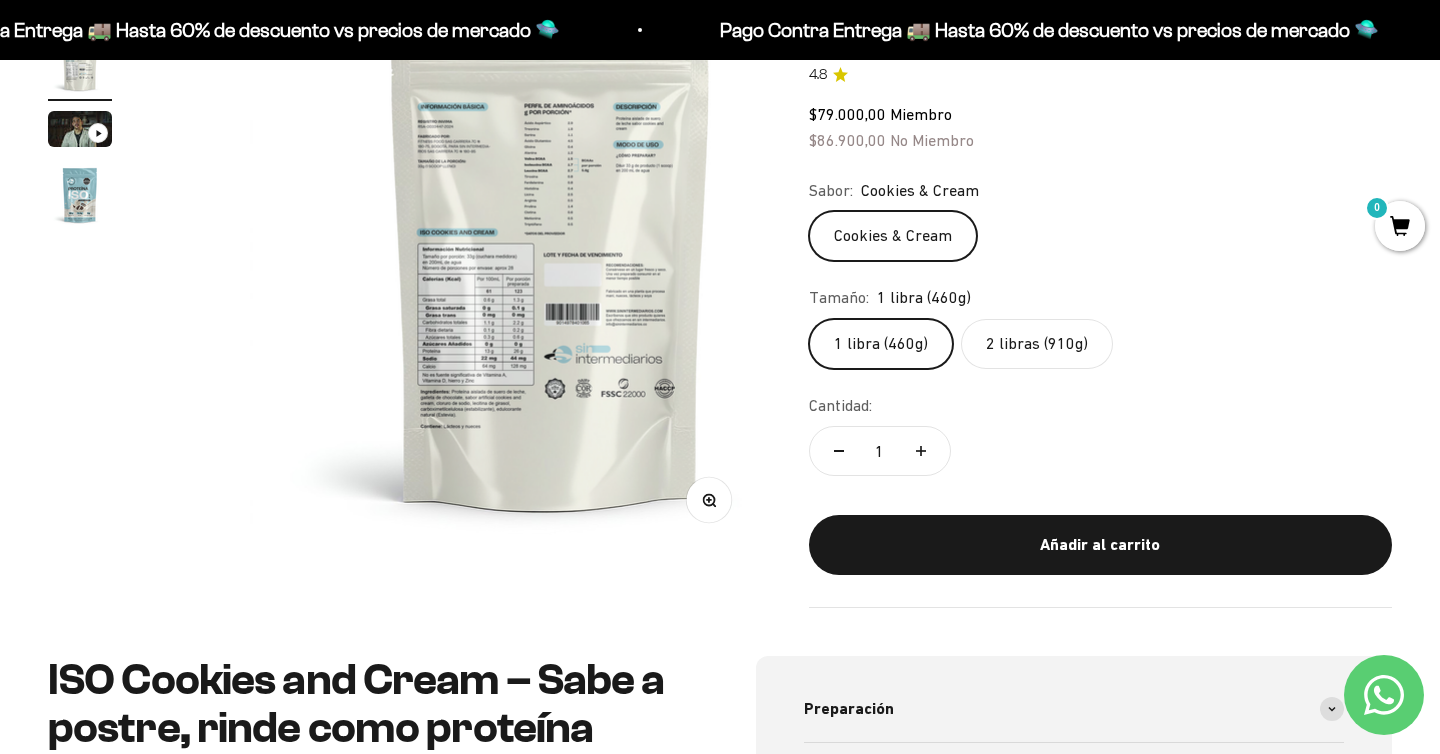 scroll, scrollTop: 0, scrollLeft: 625, axis: horizontal 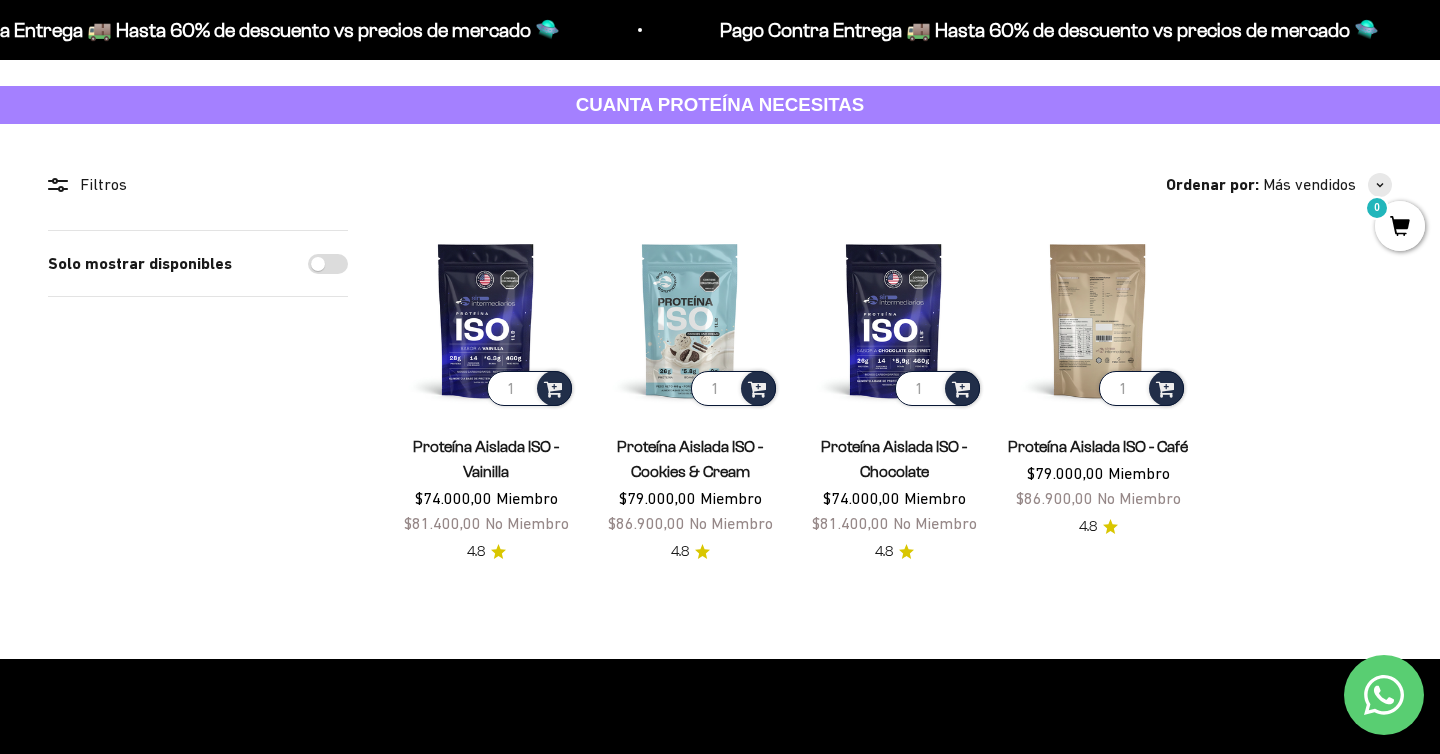 click at bounding box center (1098, 320) 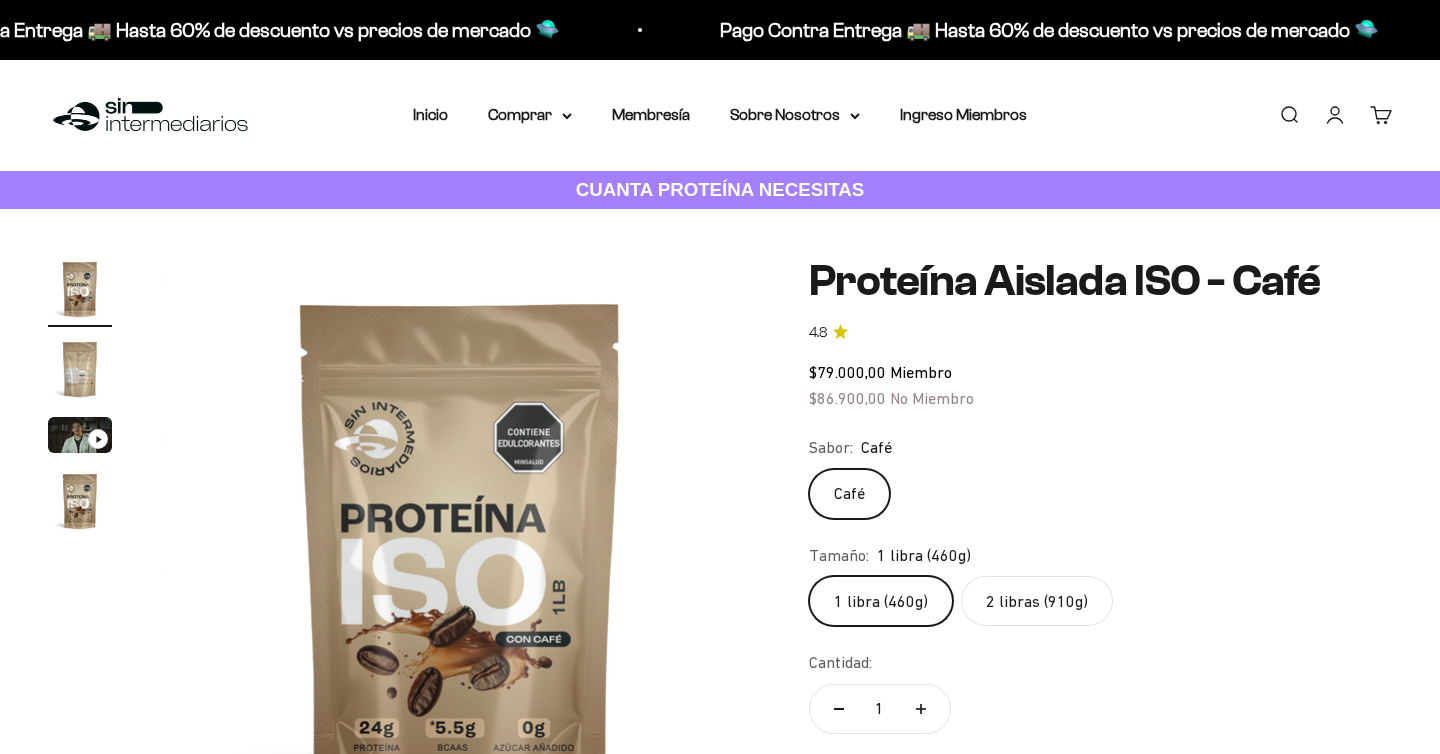 click at bounding box center [80, 369] 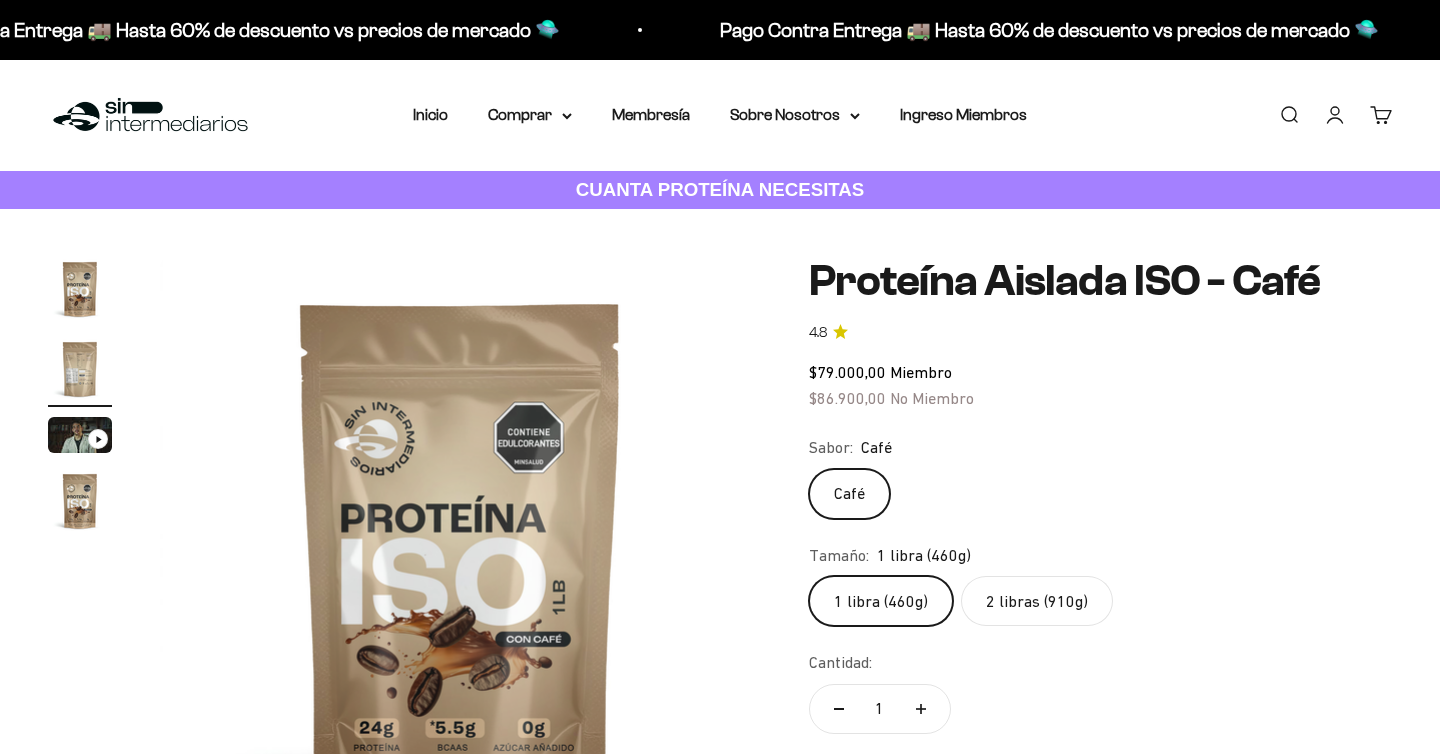 scroll, scrollTop: 0, scrollLeft: 625, axis: horizontal 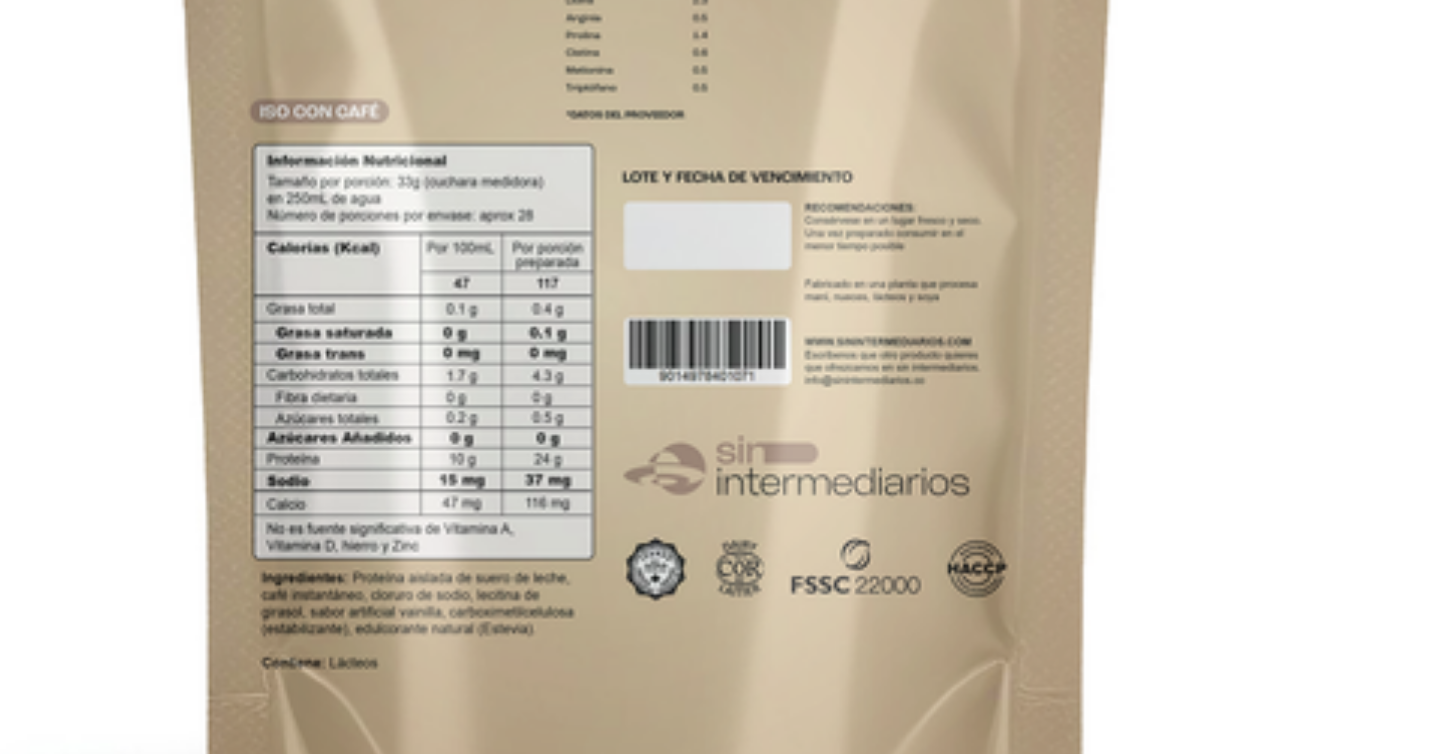 click at bounding box center [460, 557] 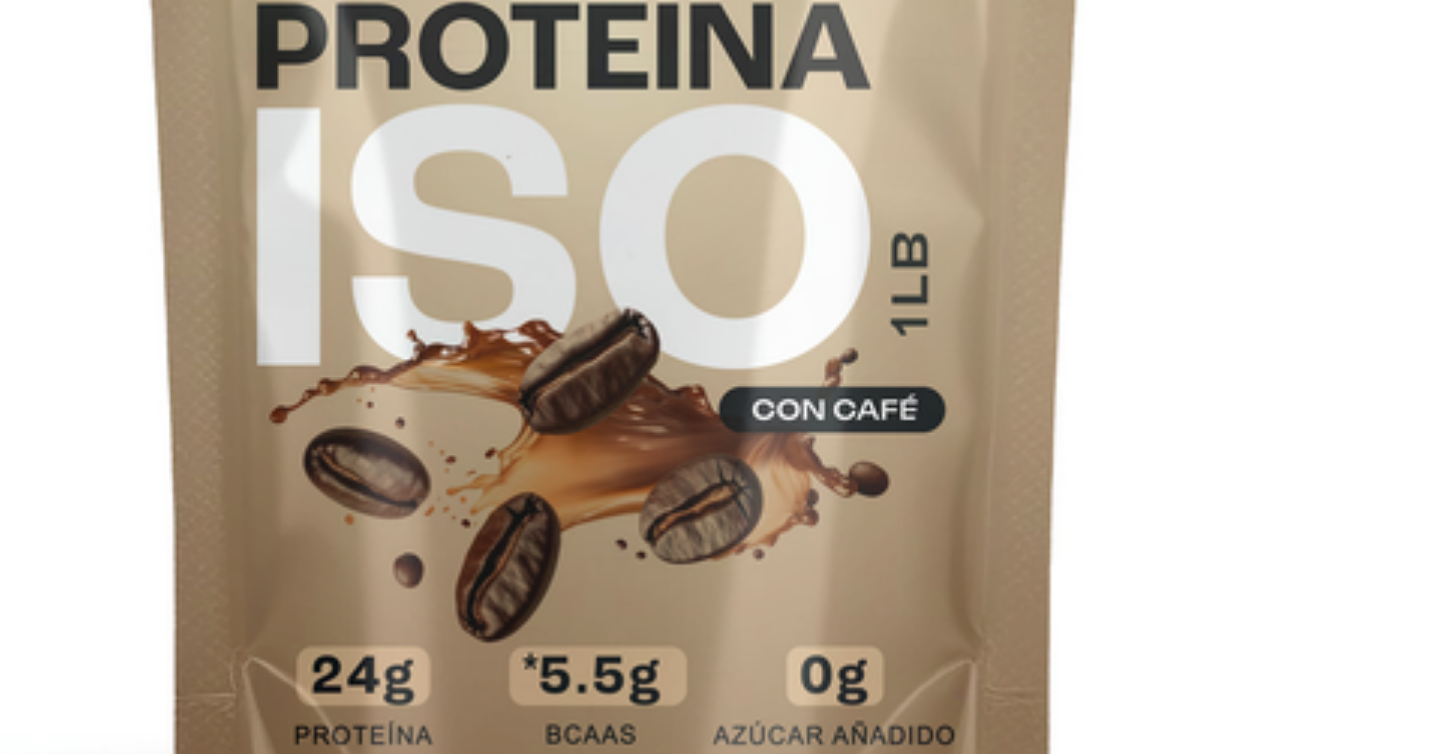 scroll, scrollTop: 0, scrollLeft: 0, axis: both 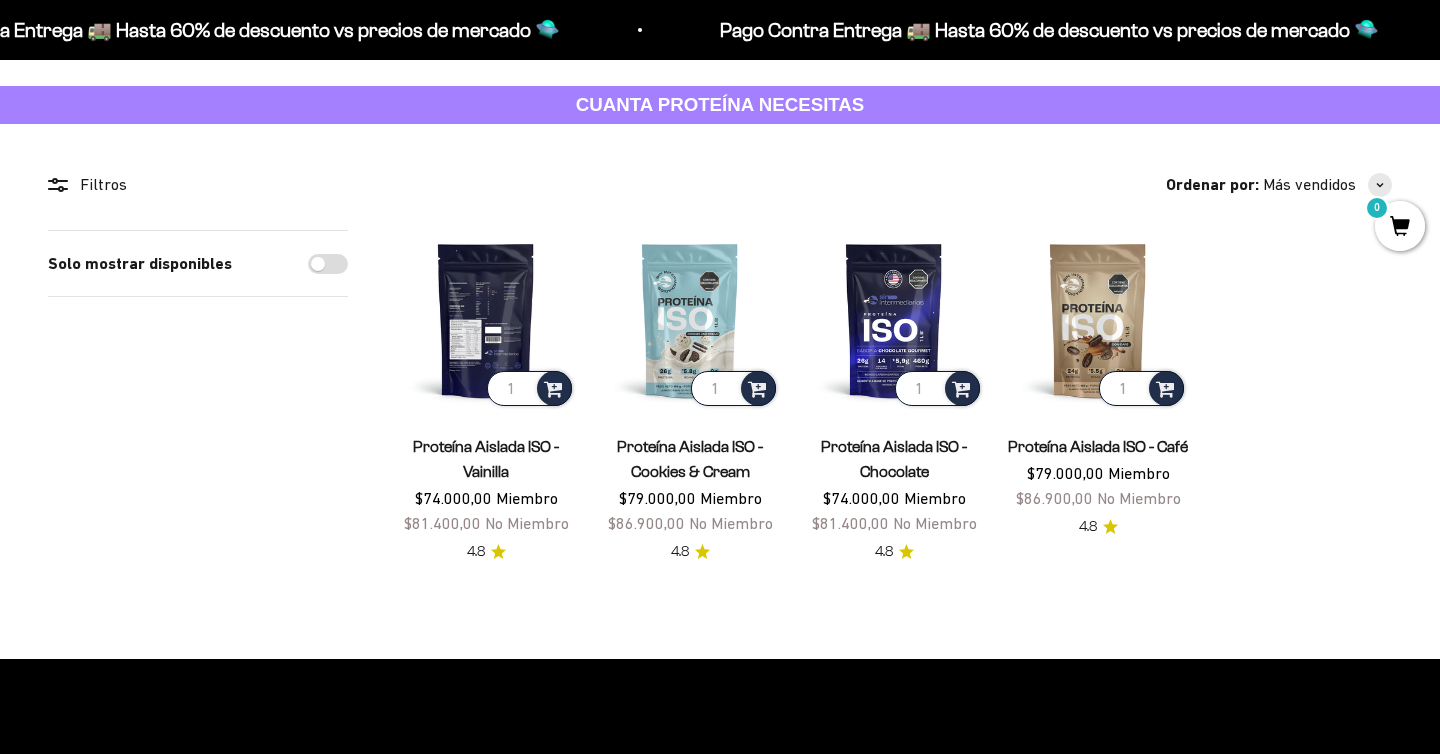 click at bounding box center [486, 320] 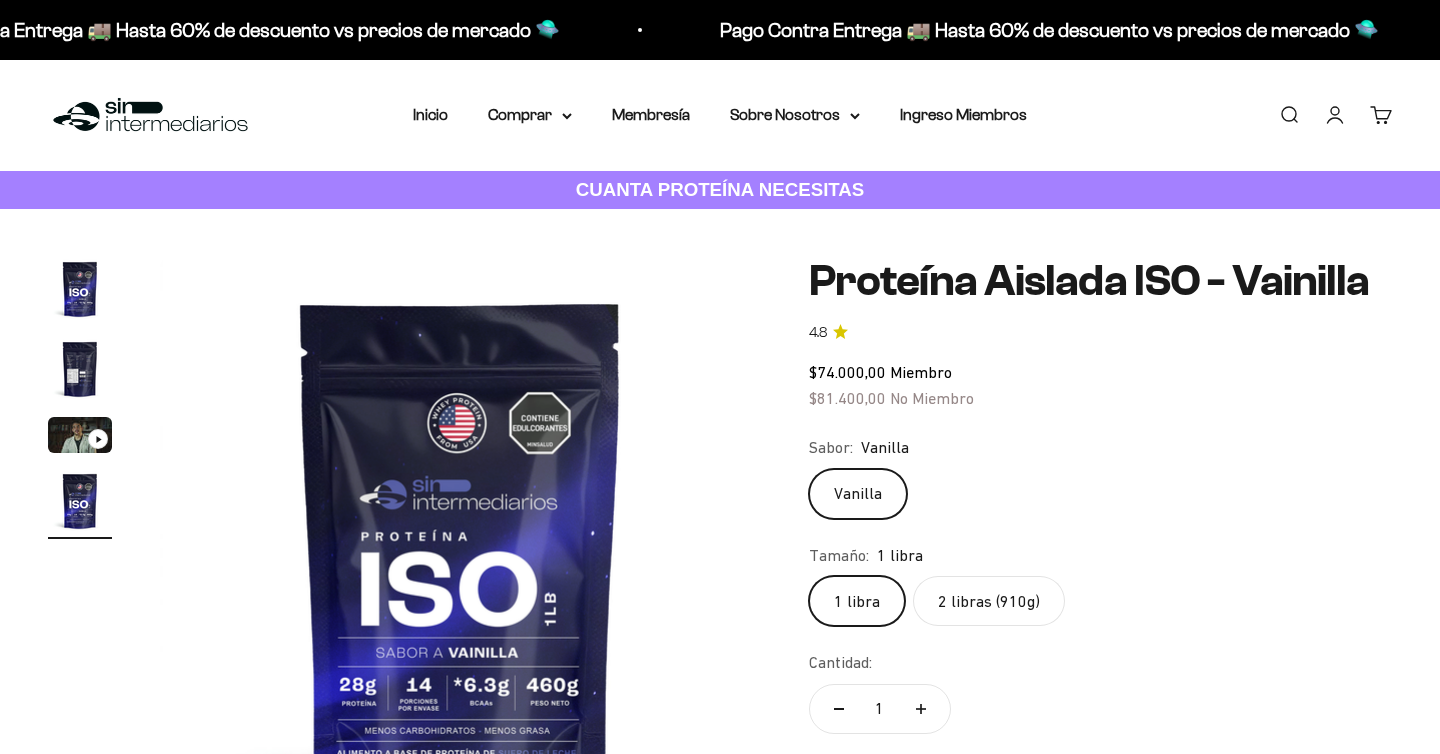 scroll, scrollTop: 0, scrollLeft: 0, axis: both 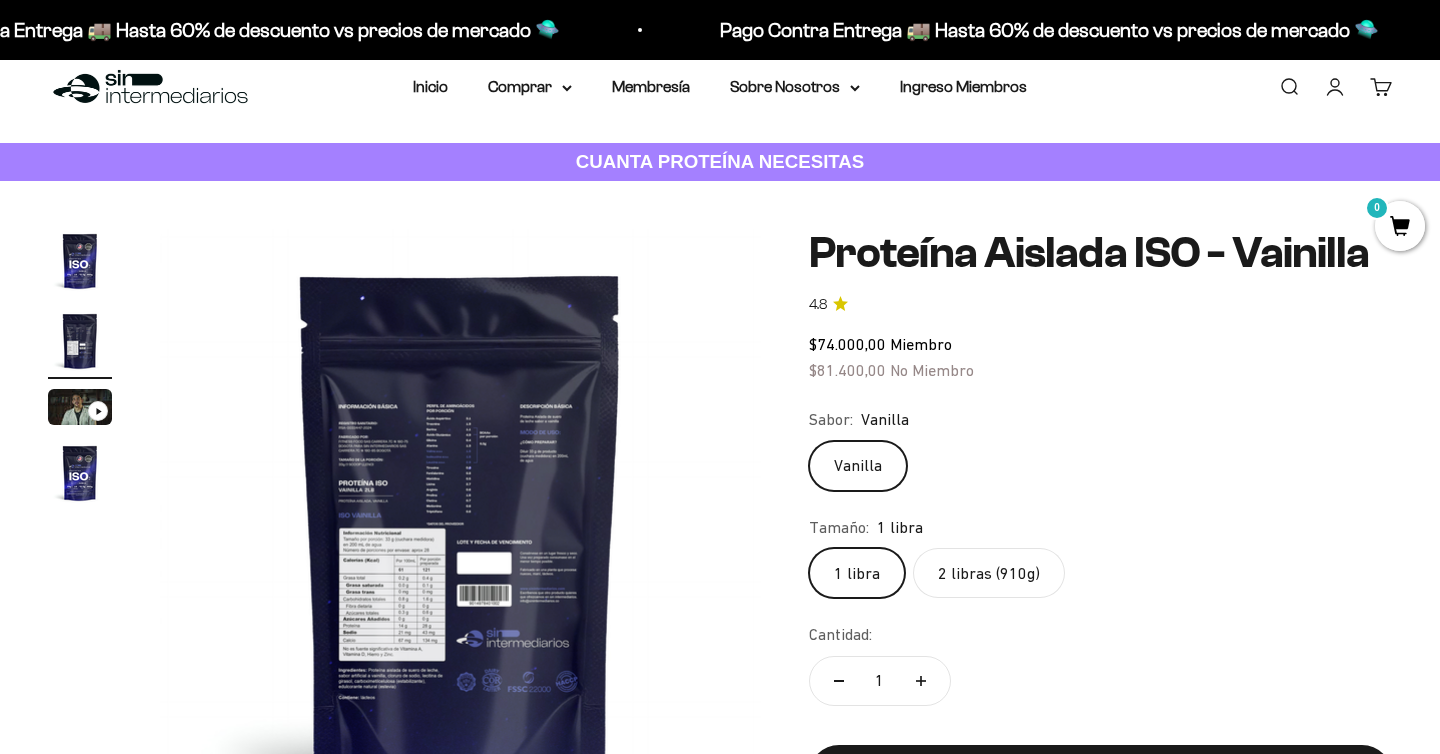 click at bounding box center (460, 529) 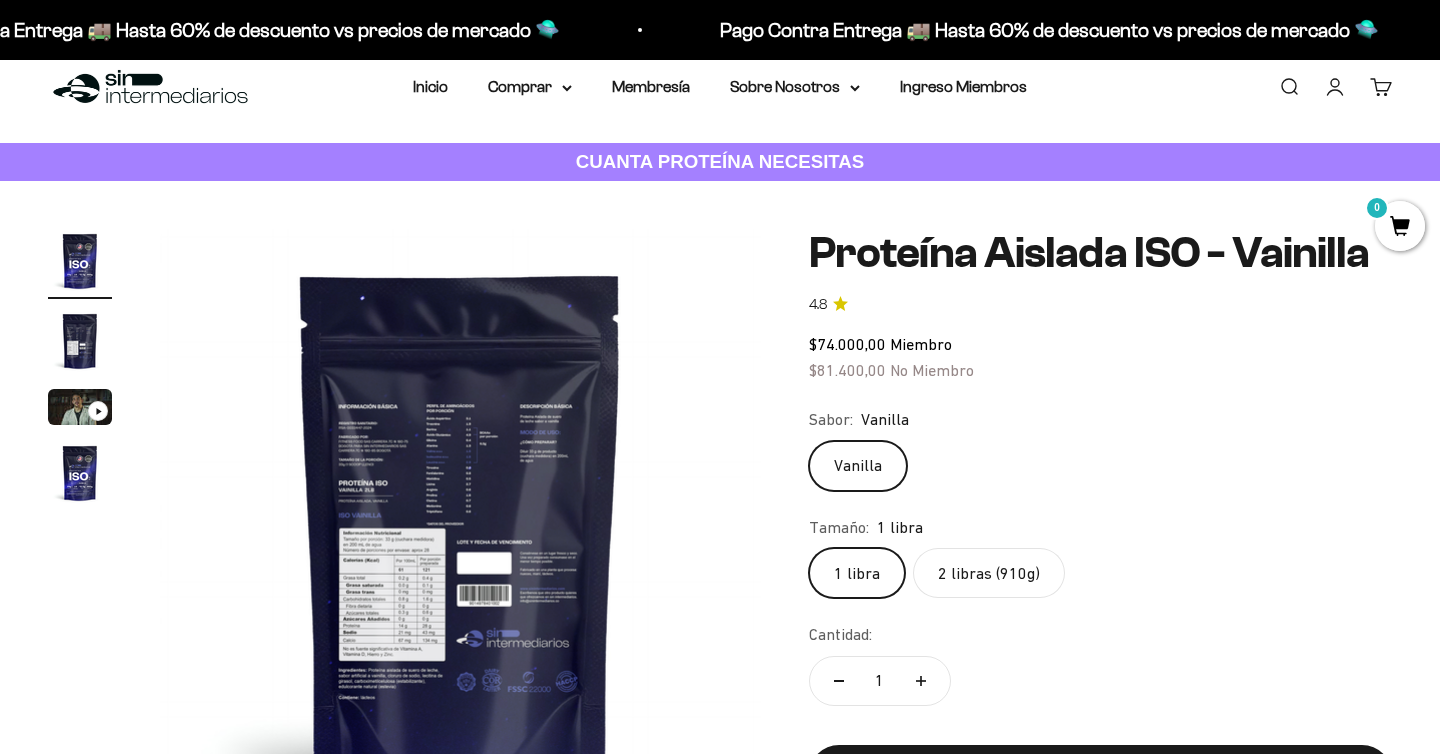 scroll, scrollTop: 60, scrollLeft: 0, axis: vertical 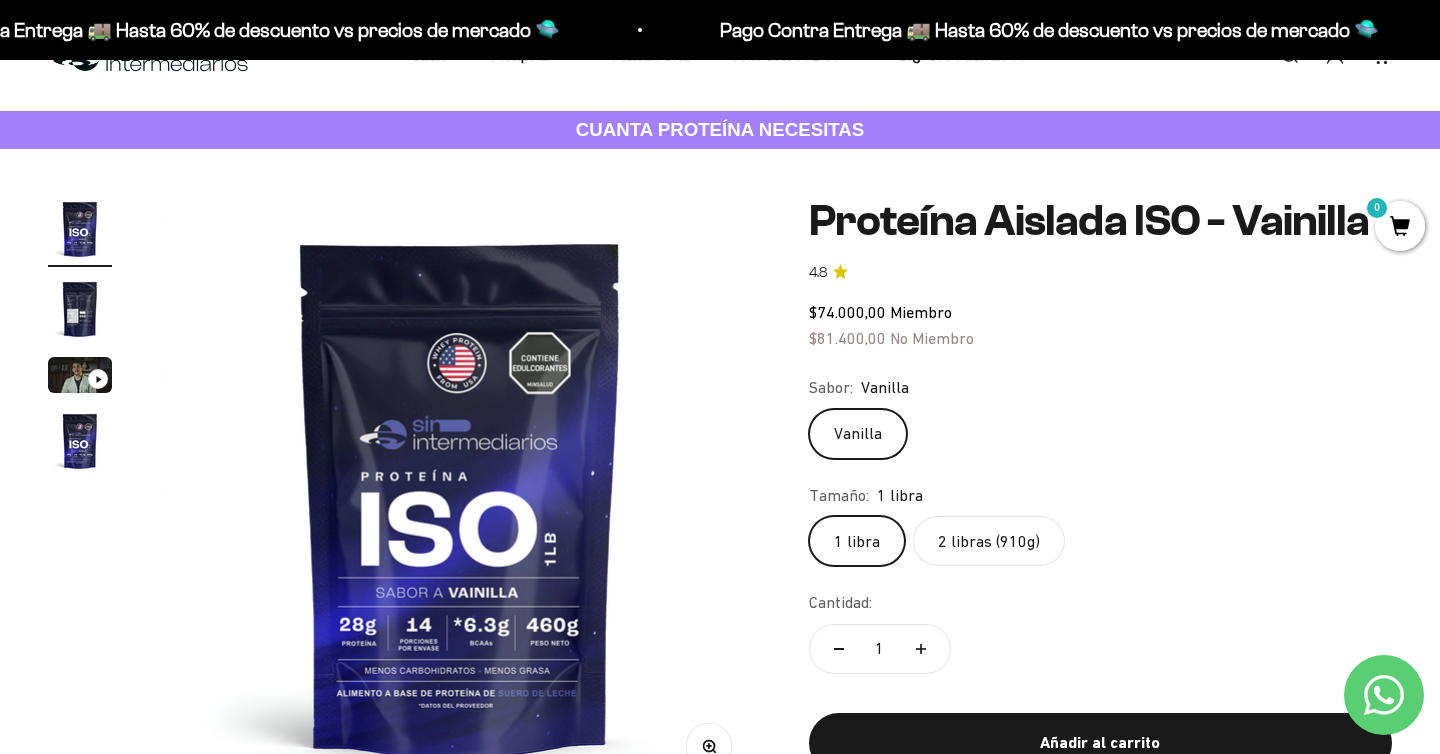 click at bounding box center (460, 497) 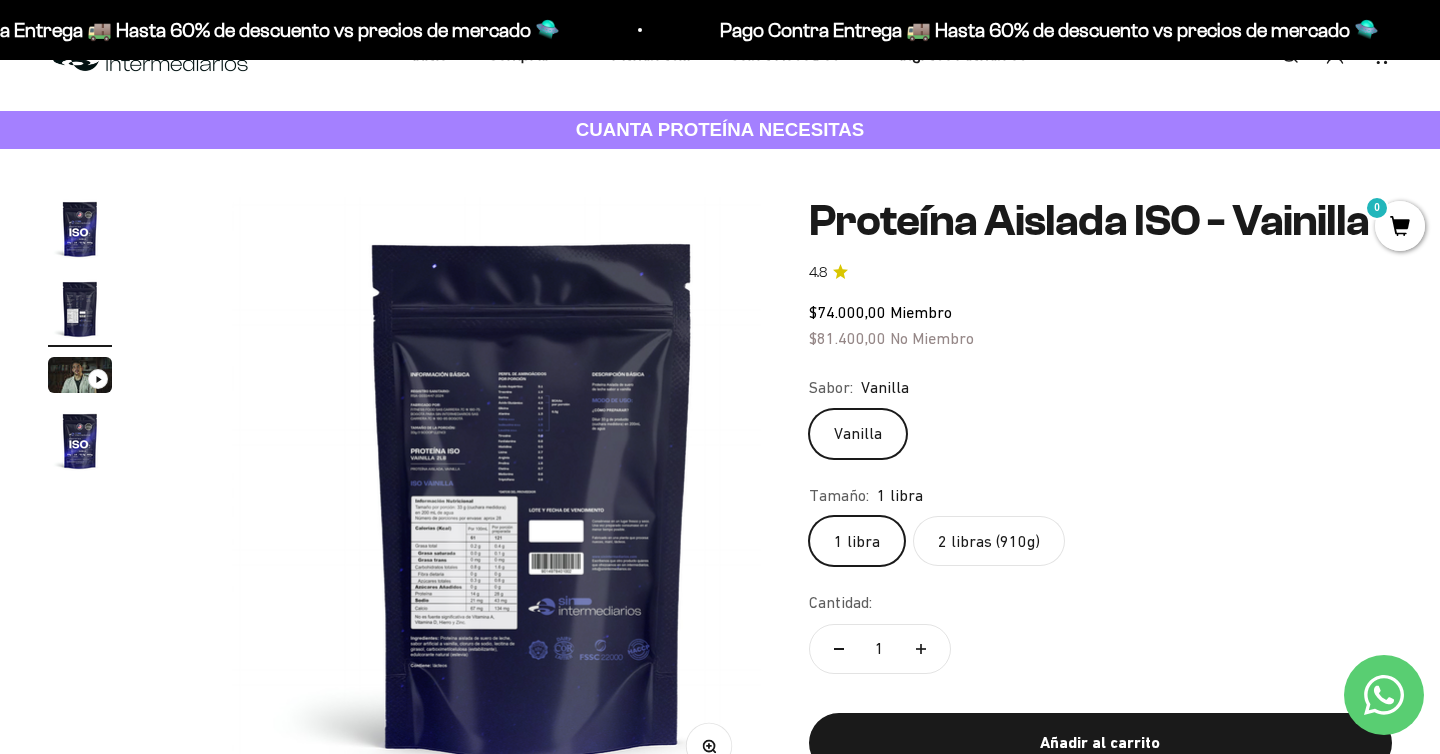 scroll, scrollTop: 0, scrollLeft: 625, axis: horizontal 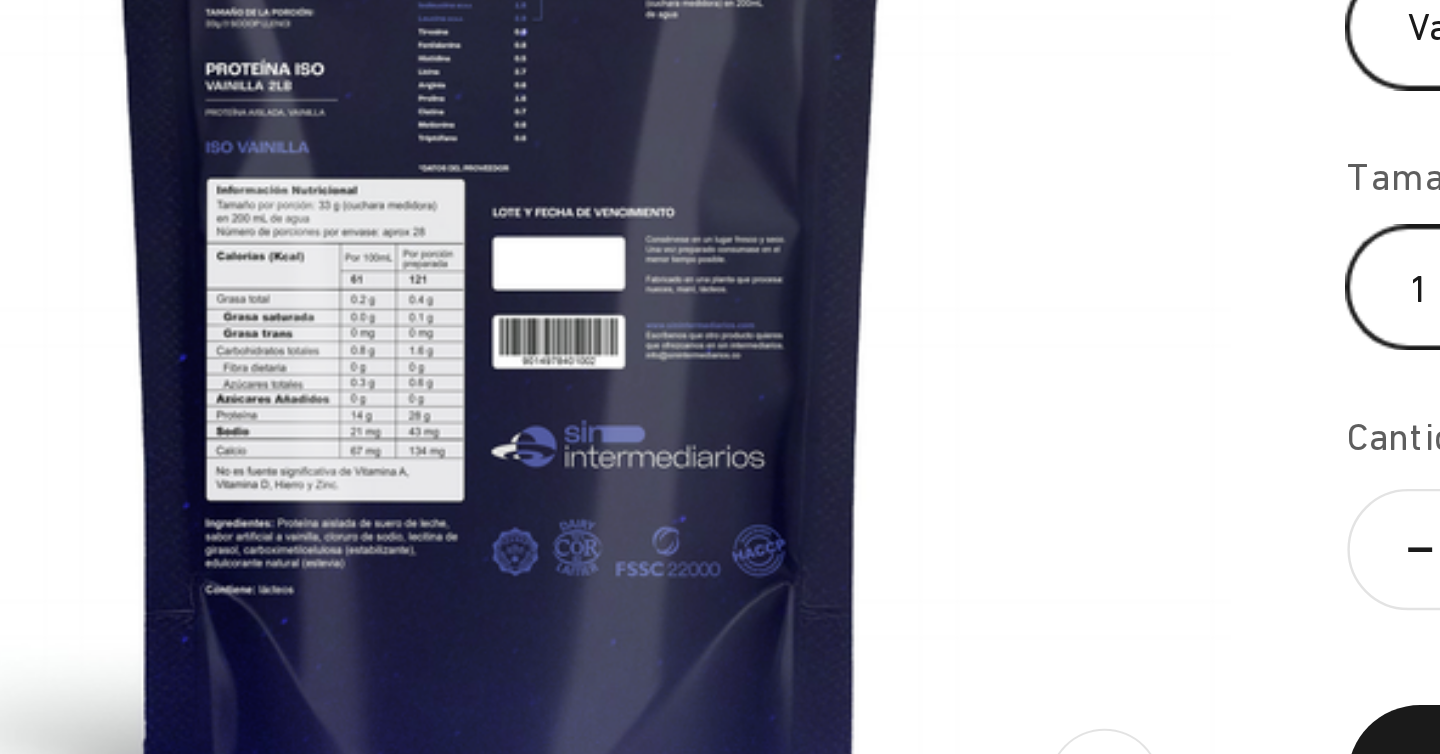 click at bounding box center [460, 497] 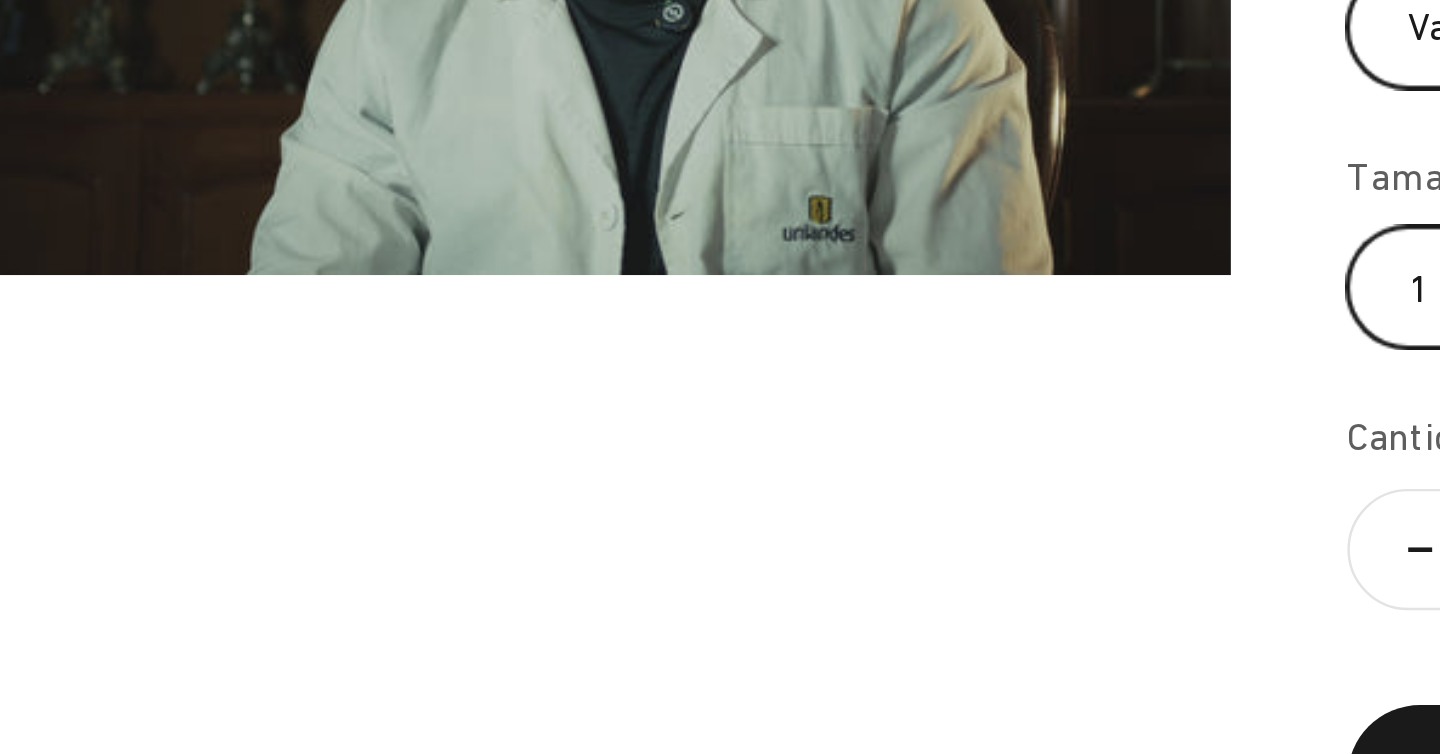 scroll, scrollTop: 0, scrollLeft: 1249, axis: horizontal 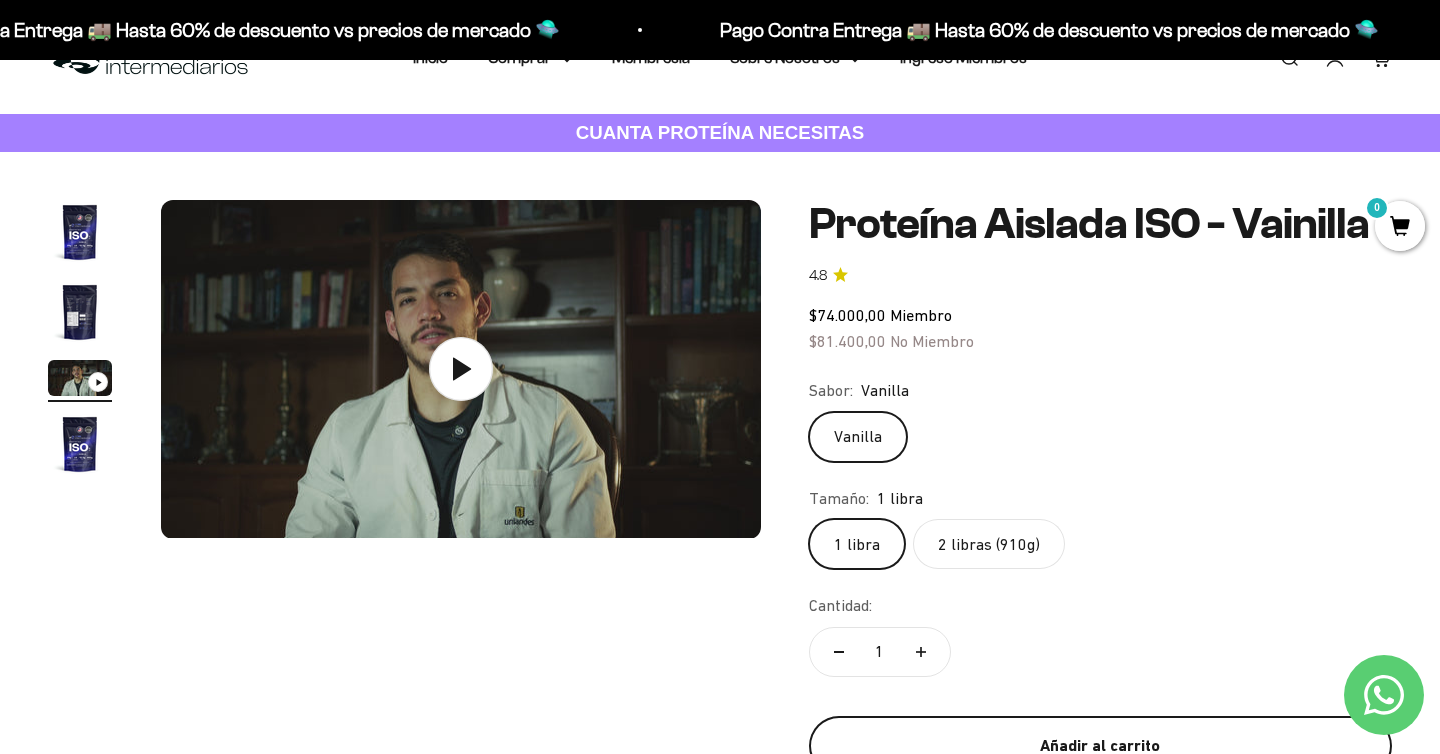 click on "Añadir al carrito" at bounding box center [1100, 746] 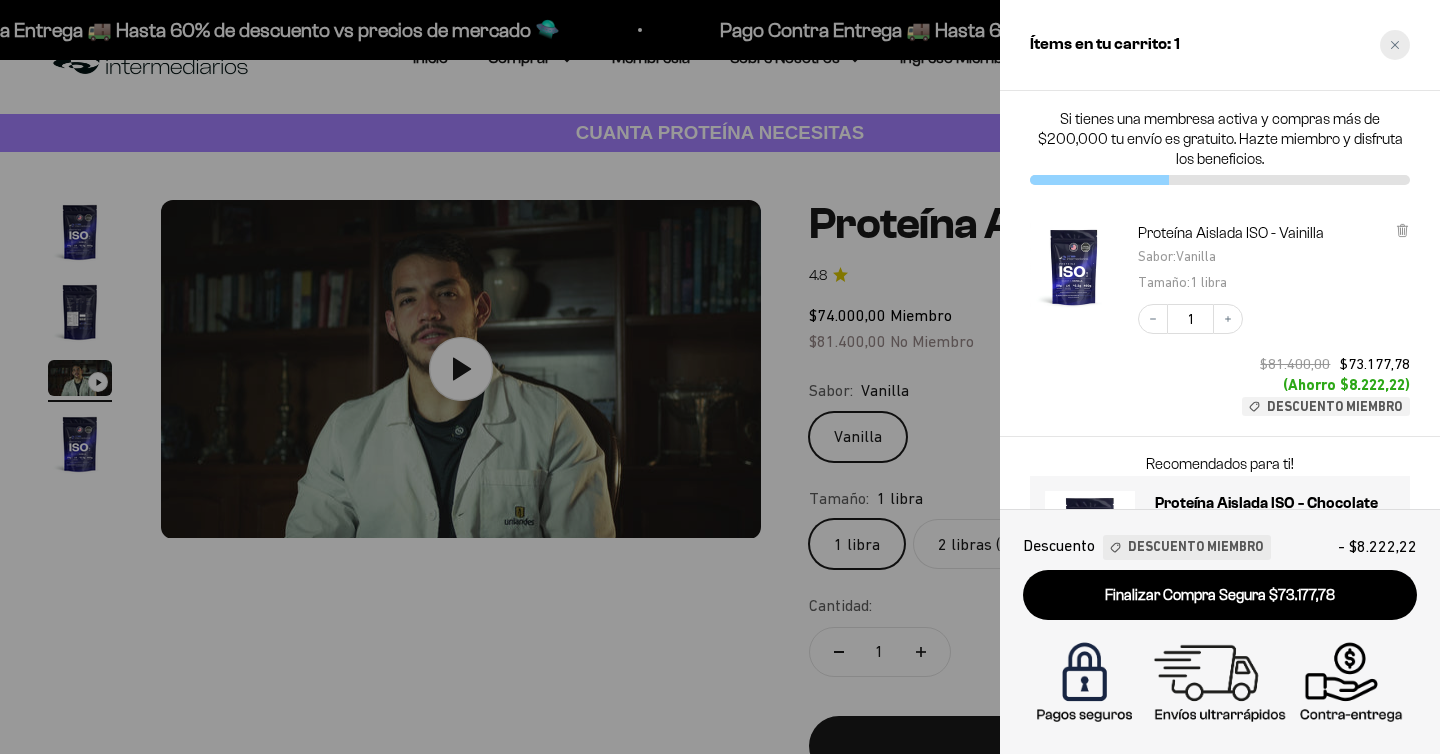 click 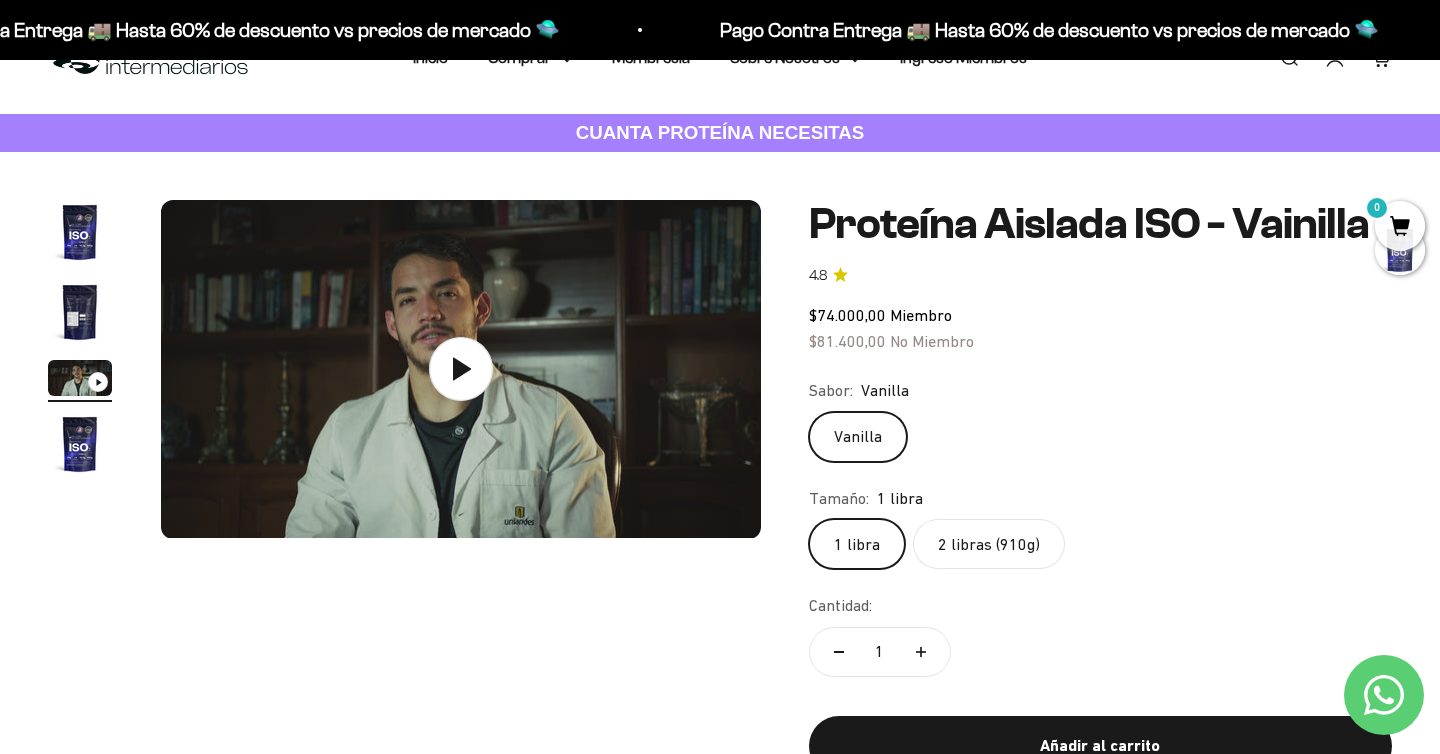 scroll, scrollTop: 0, scrollLeft: 0, axis: both 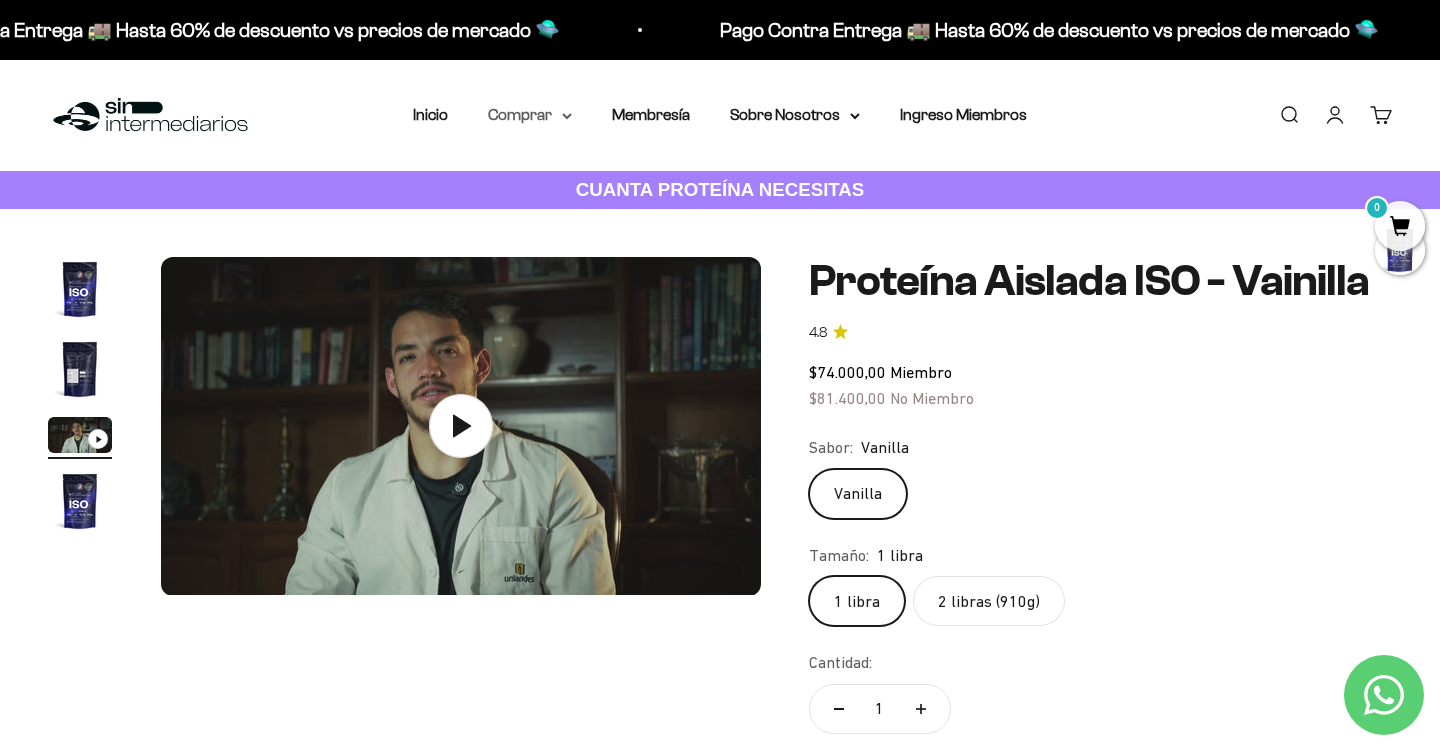 click on "Comprar" at bounding box center [530, 115] 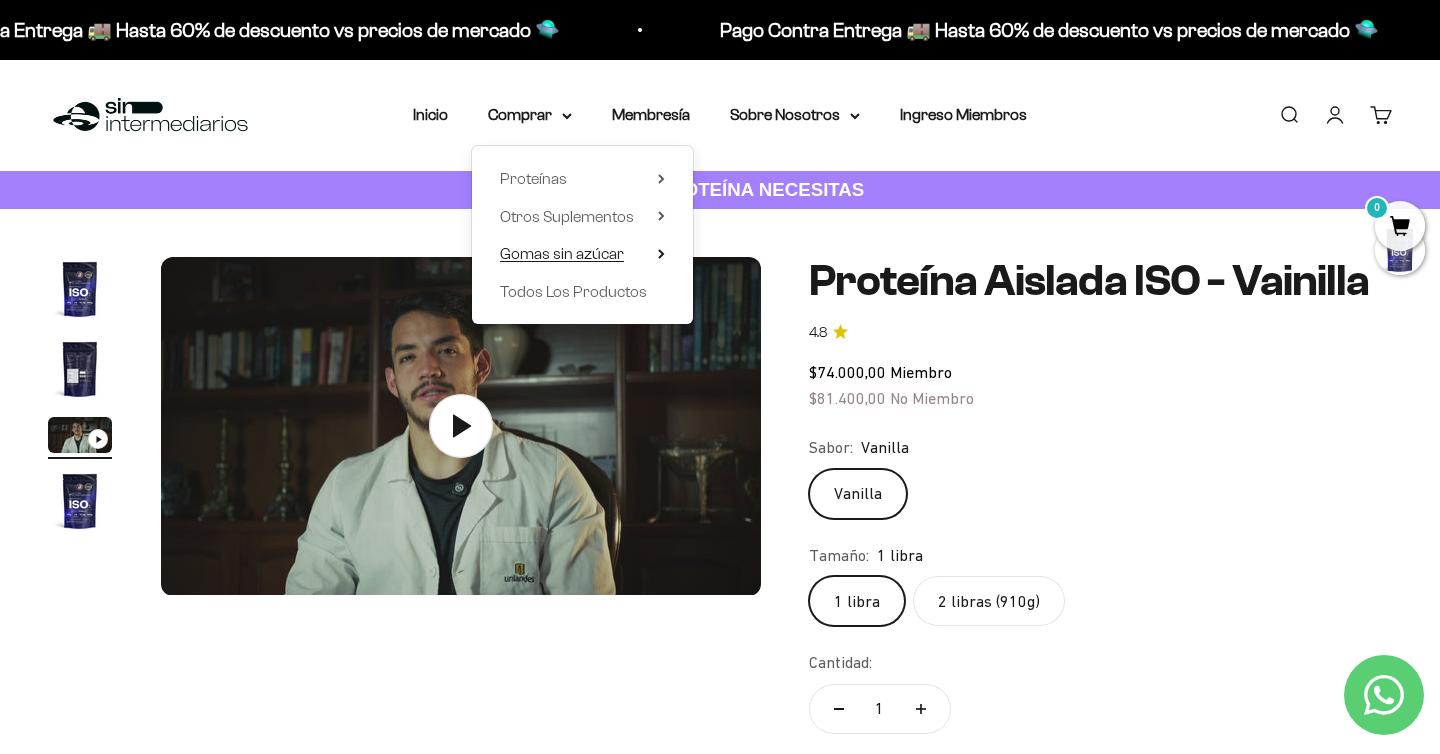 click on "Gomas sin azúcar" at bounding box center (562, 253) 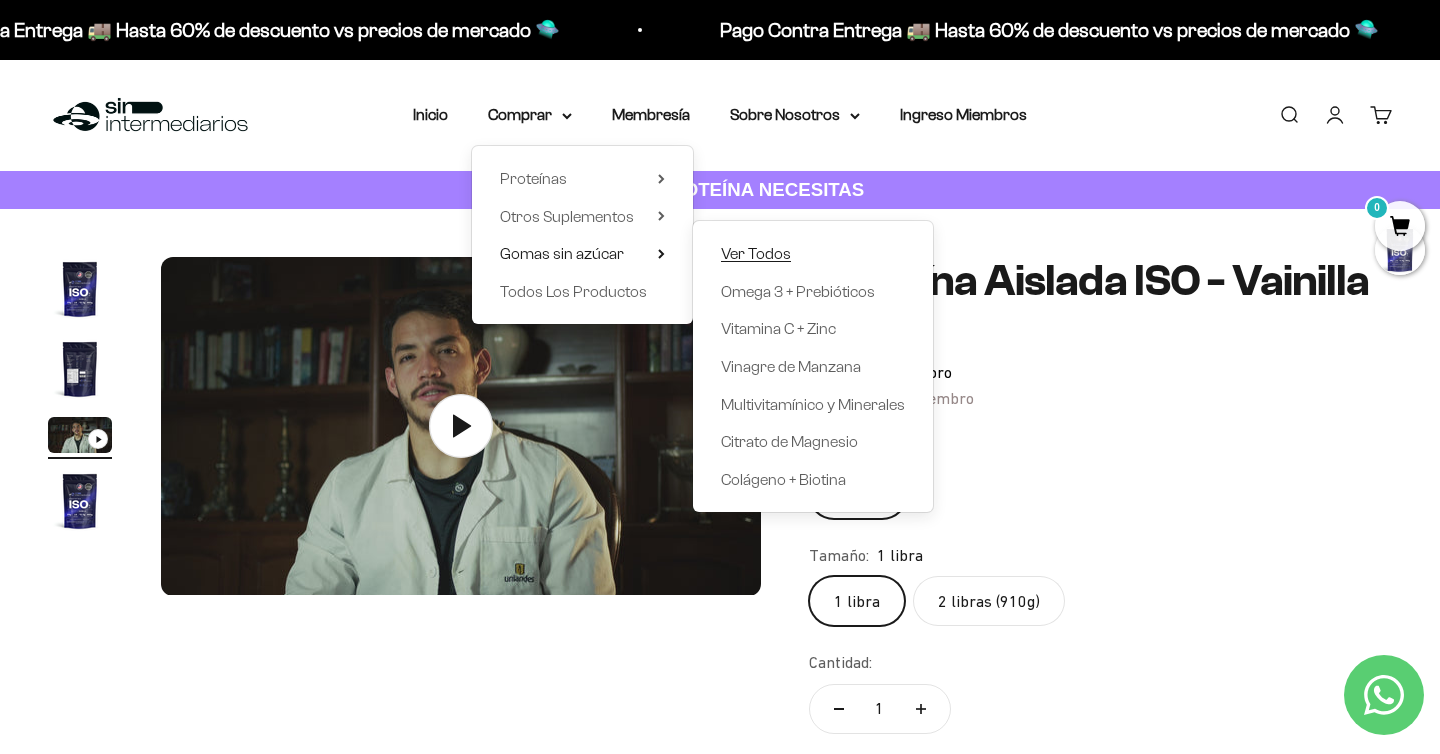 click on "Ver Todos" at bounding box center (756, 253) 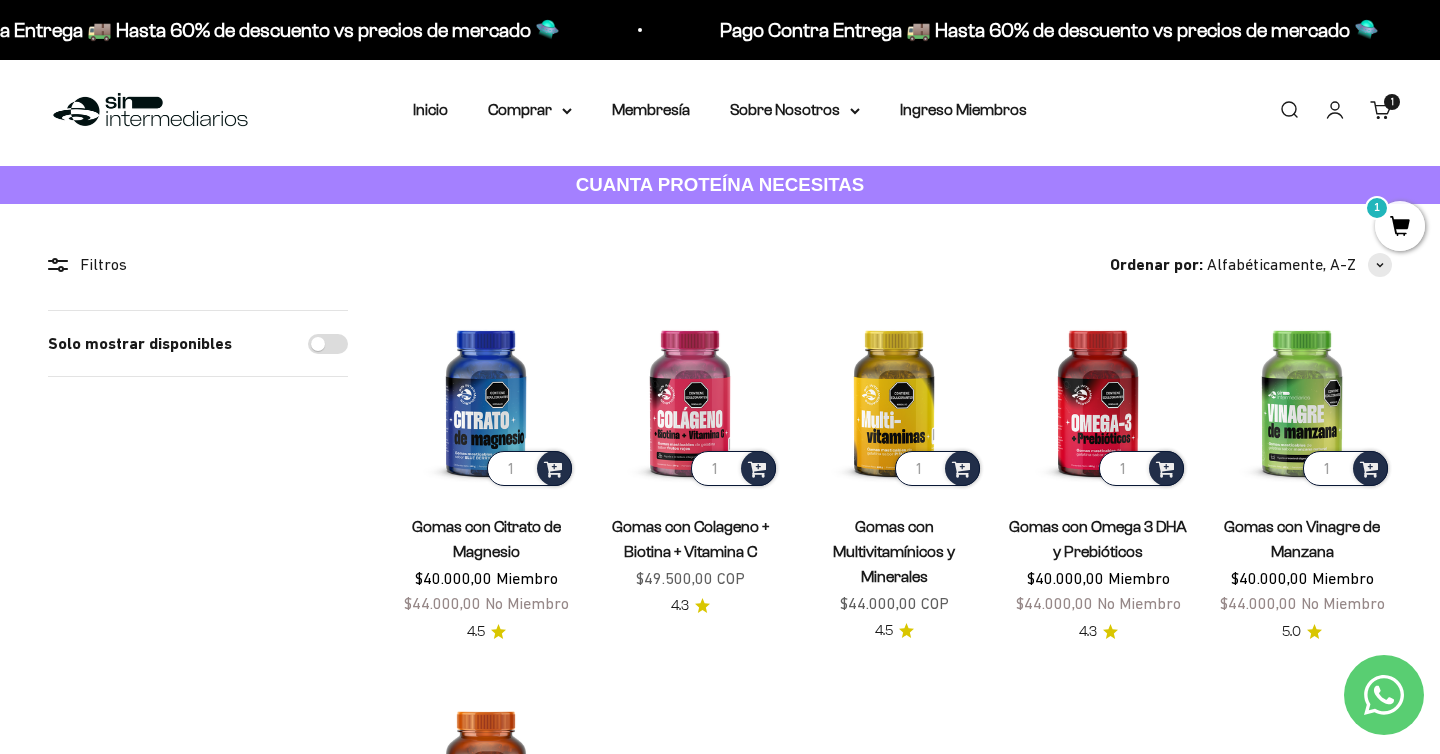 scroll, scrollTop: 0, scrollLeft: 0, axis: both 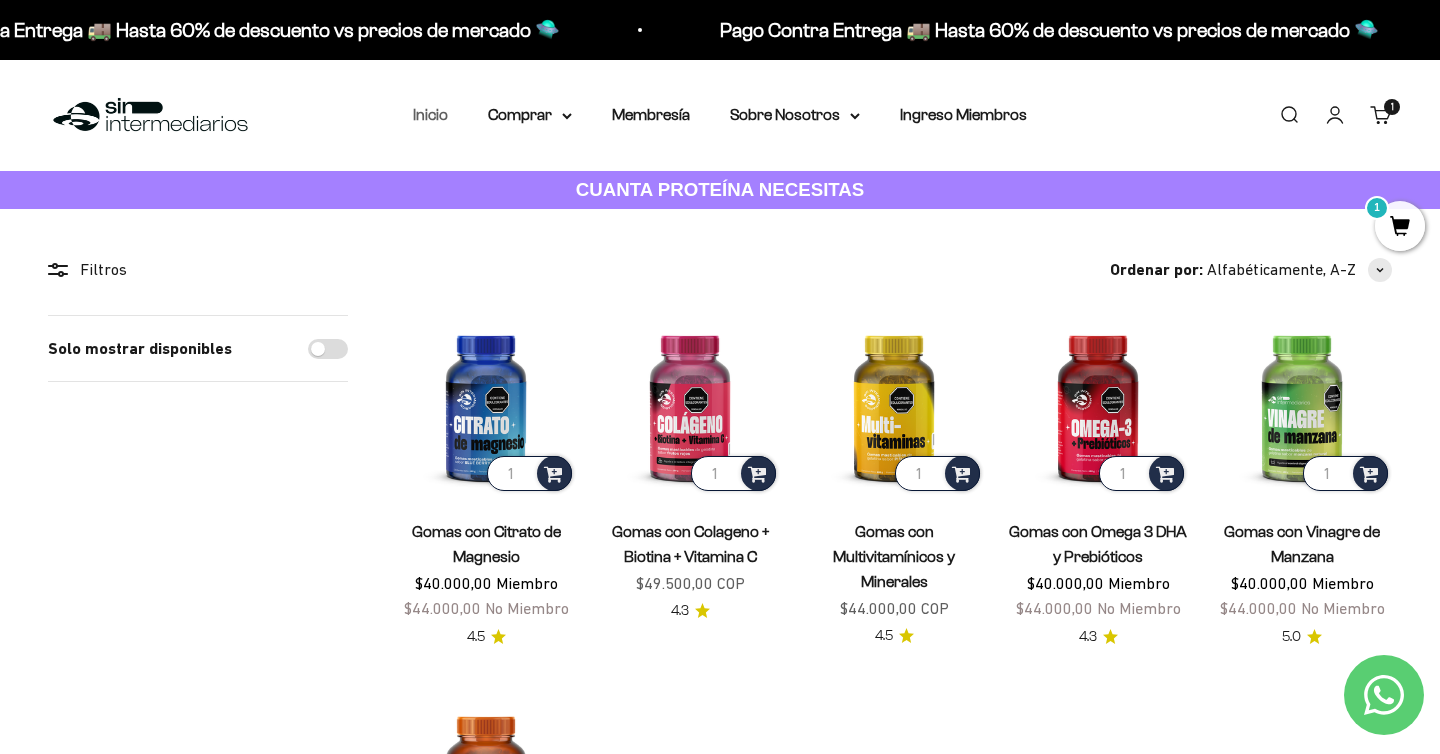 click on "Inicio" at bounding box center (430, 114) 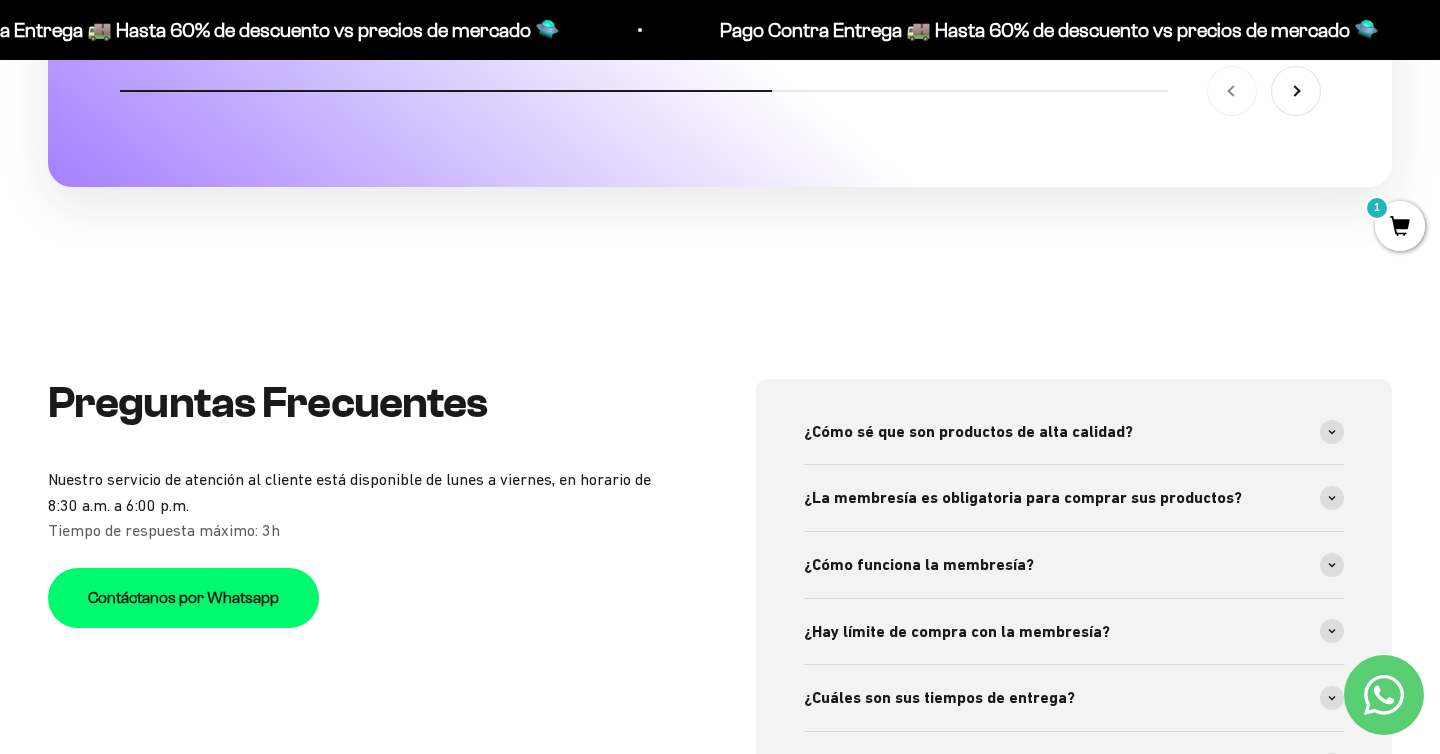 scroll, scrollTop: 7016, scrollLeft: 0, axis: vertical 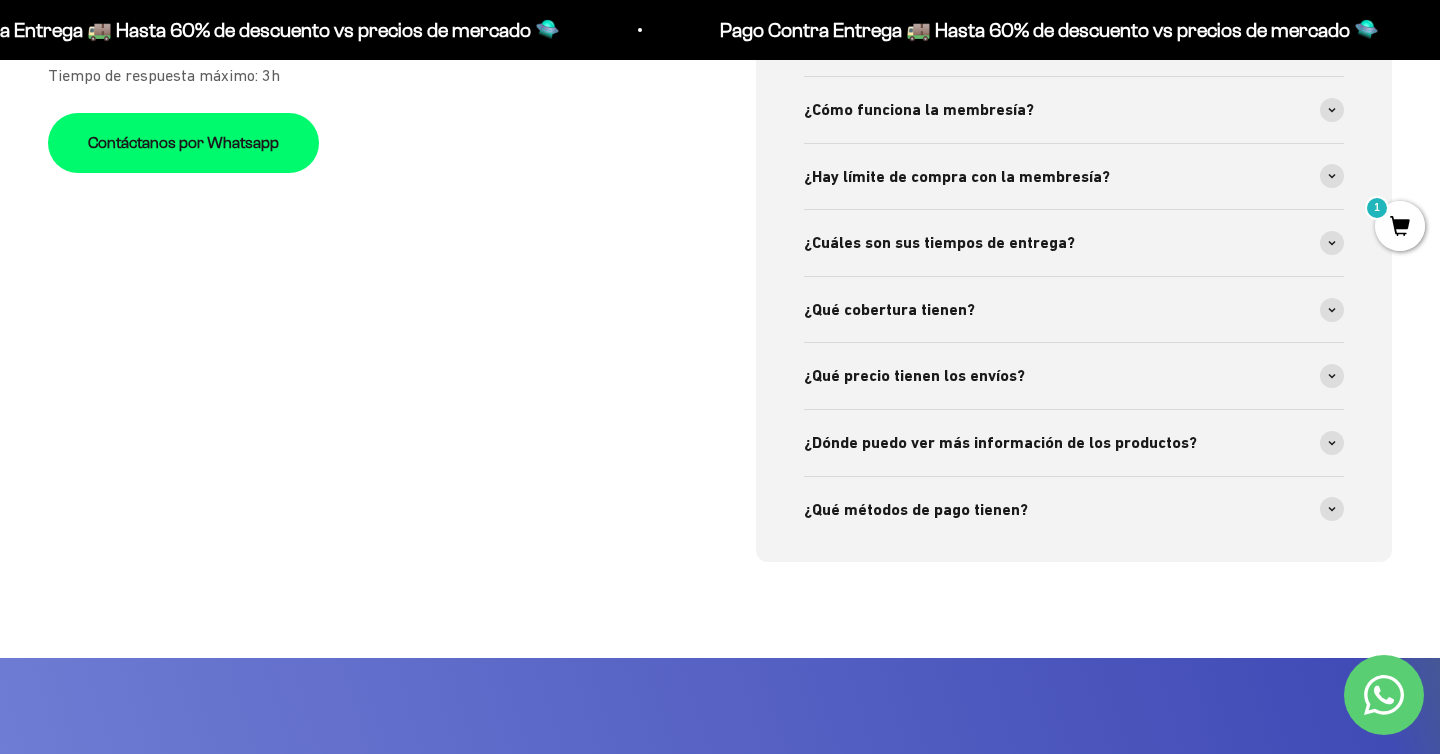 click on "1" at bounding box center [1400, 226] 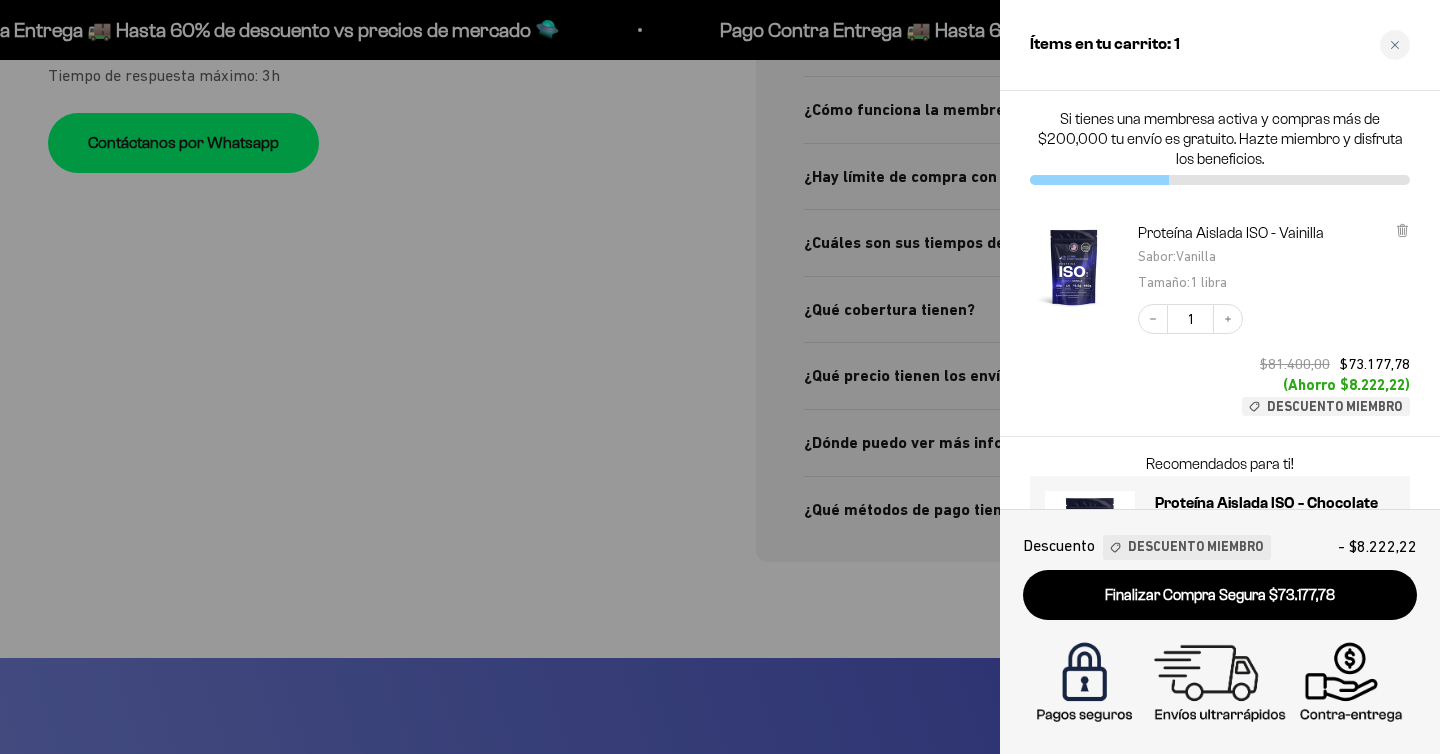 scroll, scrollTop: 102, scrollLeft: 0, axis: vertical 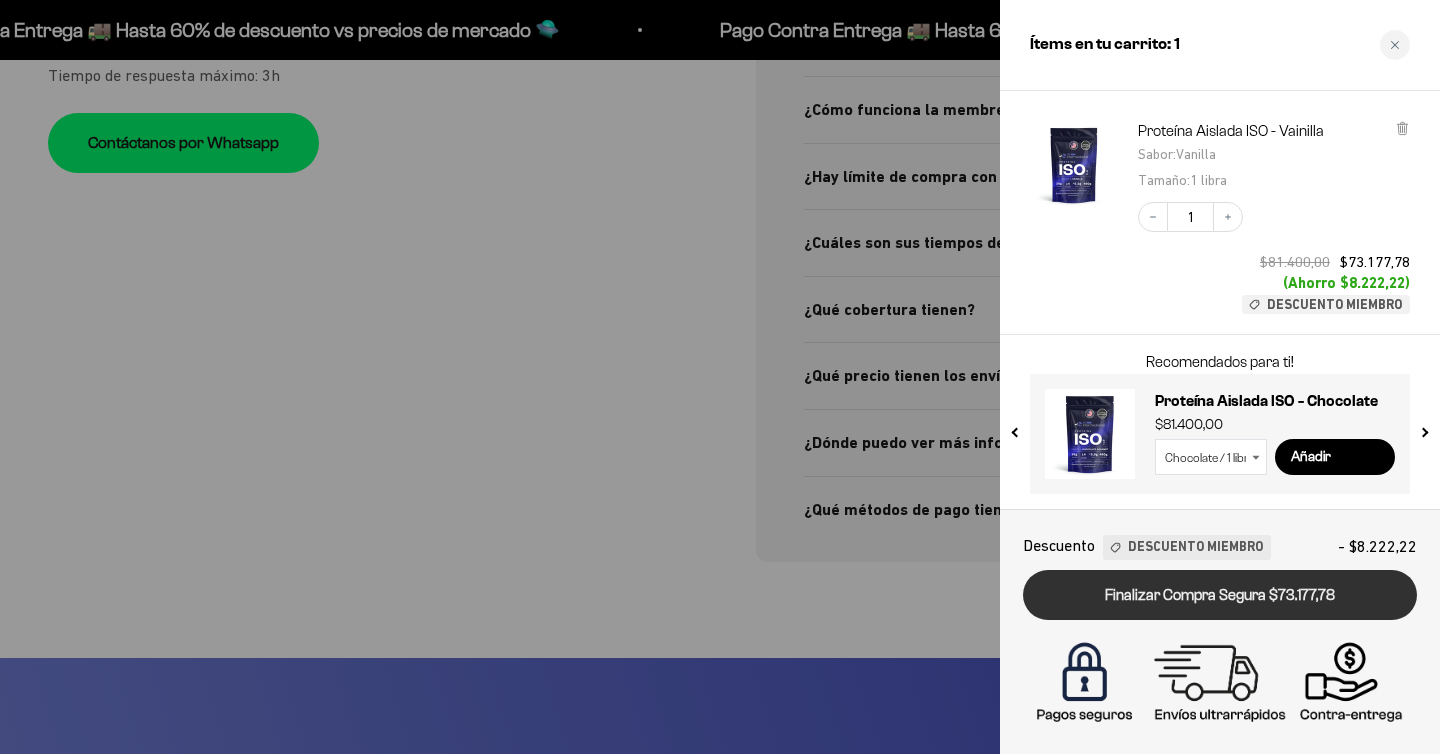 click on "Finalizar Compra Segura $73.177,78" at bounding box center (1220, 595) 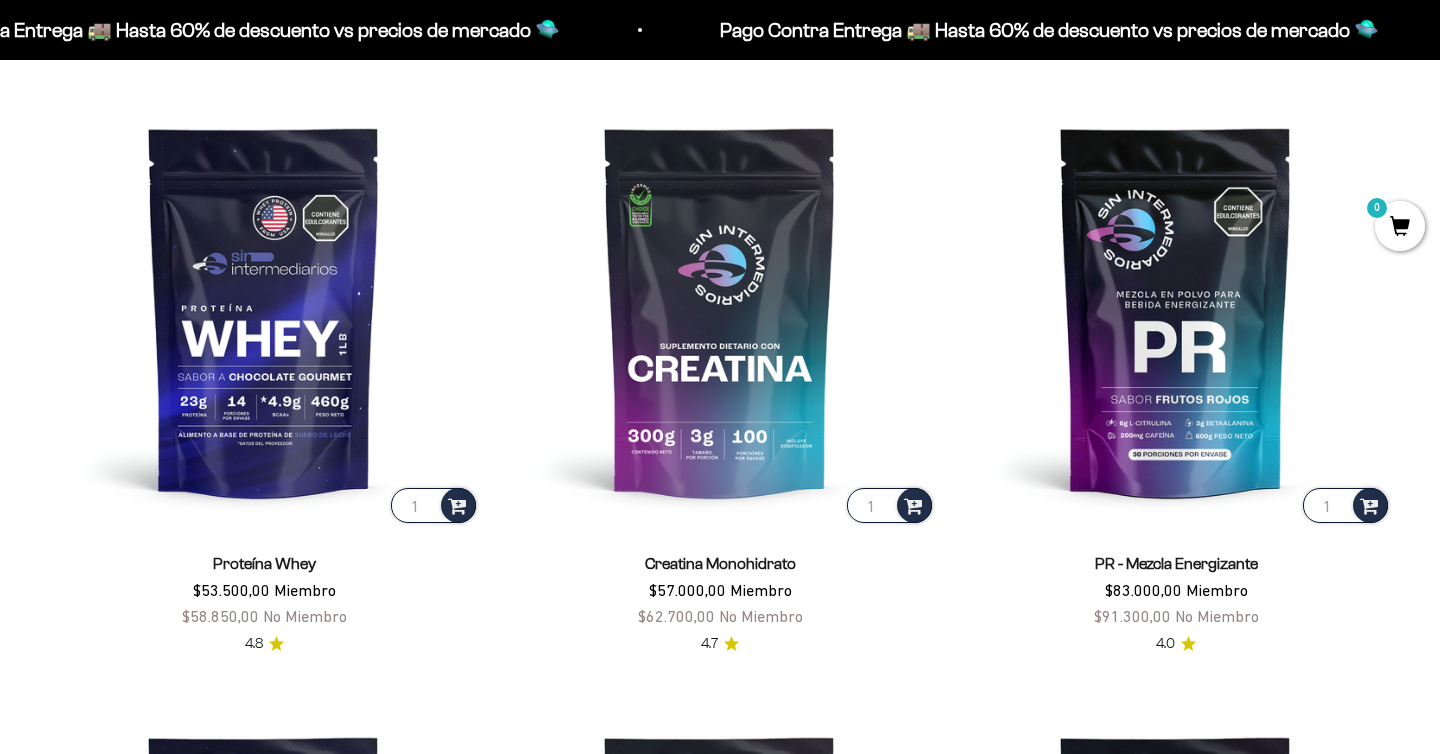 scroll, scrollTop: 734, scrollLeft: 0, axis: vertical 